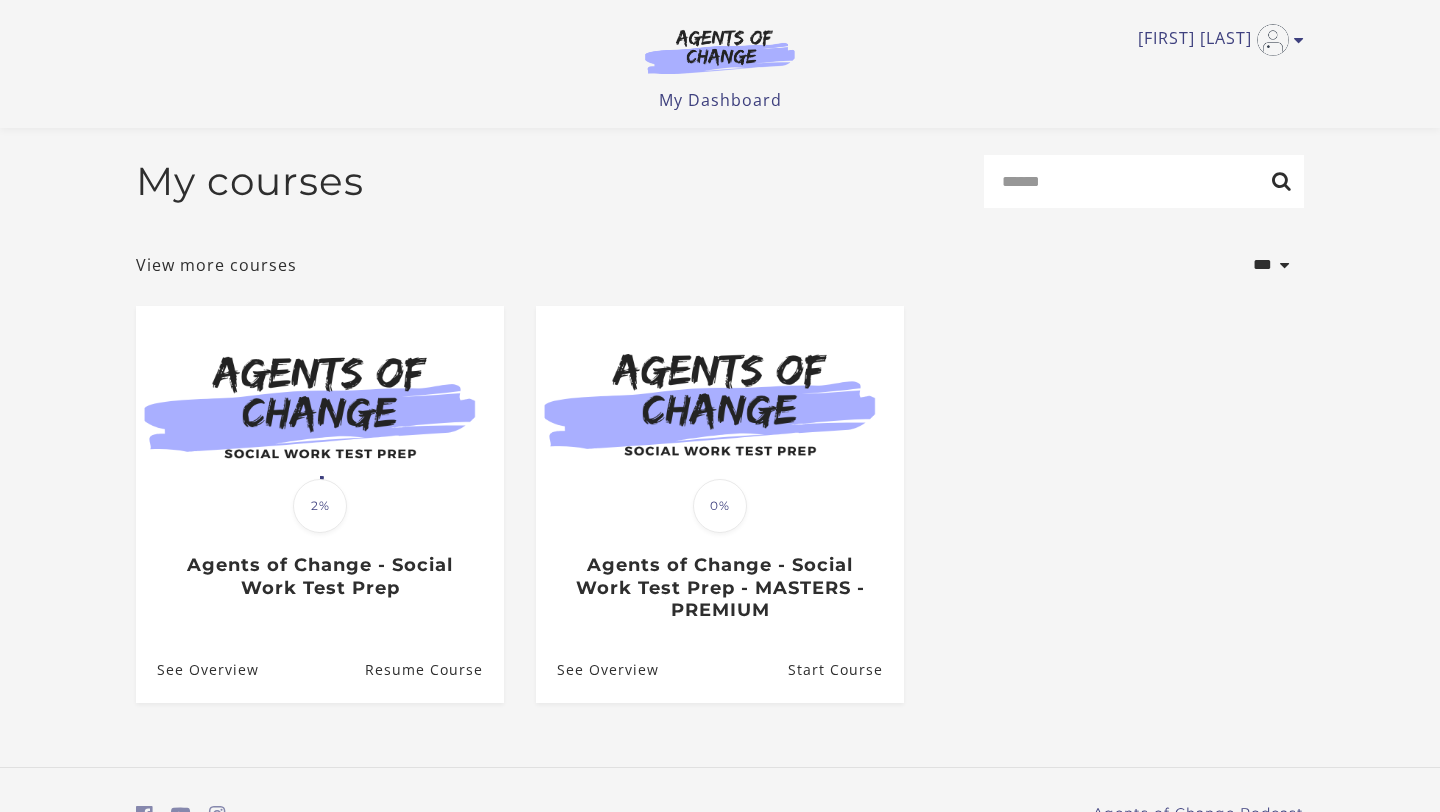scroll, scrollTop: 105, scrollLeft: 0, axis: vertical 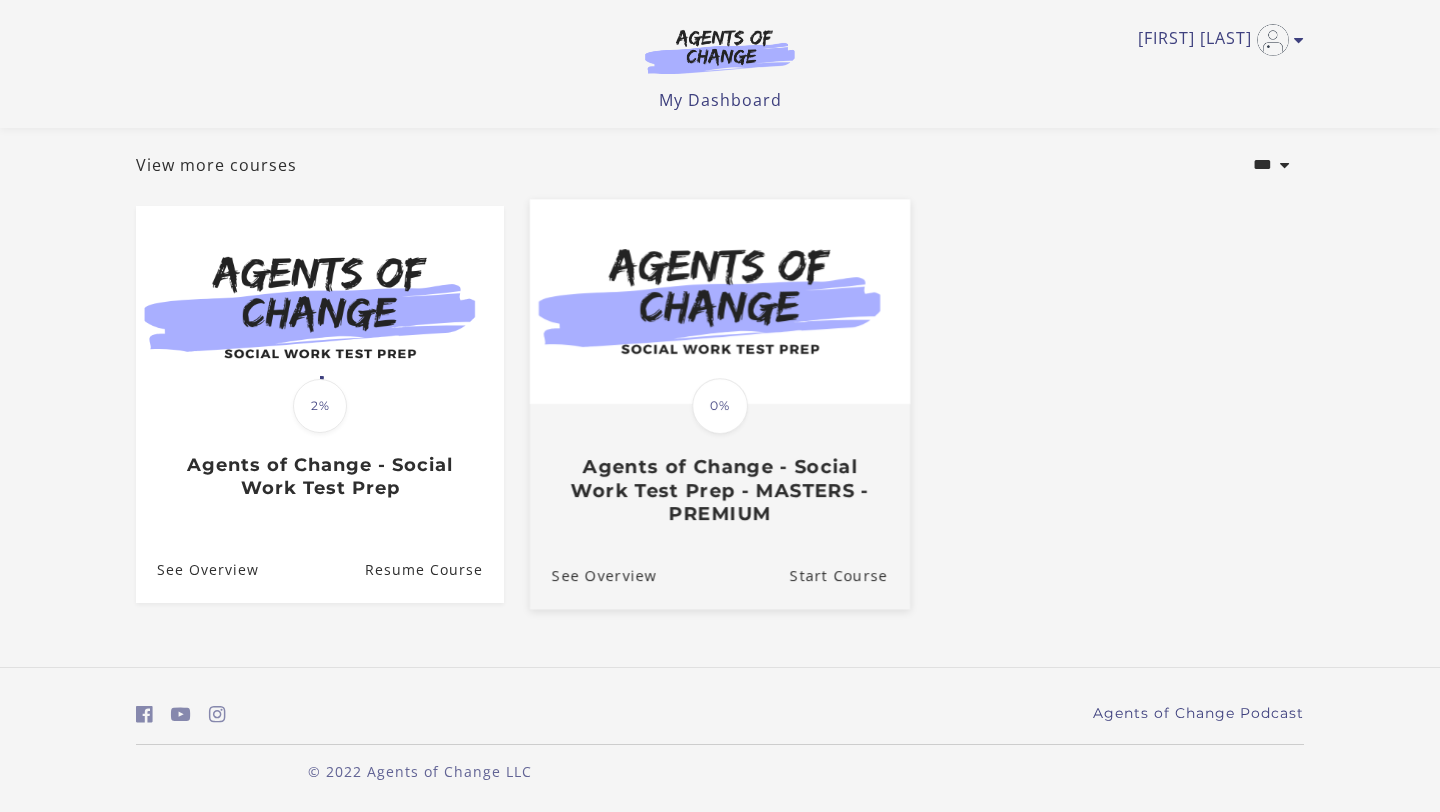 click on "Agents of Change - Social Work Test Prep - MASTERS - PREMIUM" at bounding box center (720, 491) 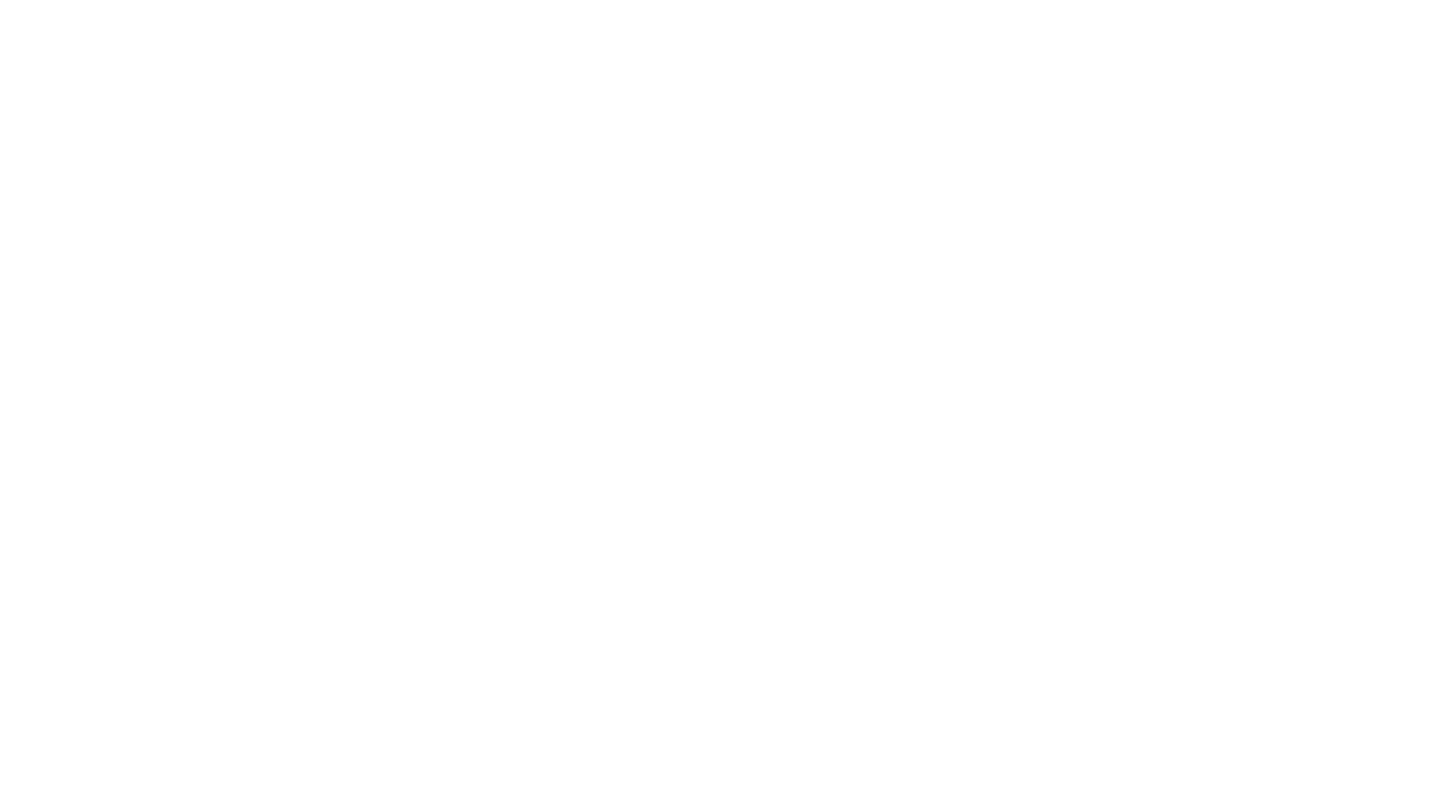 scroll, scrollTop: 0, scrollLeft: 0, axis: both 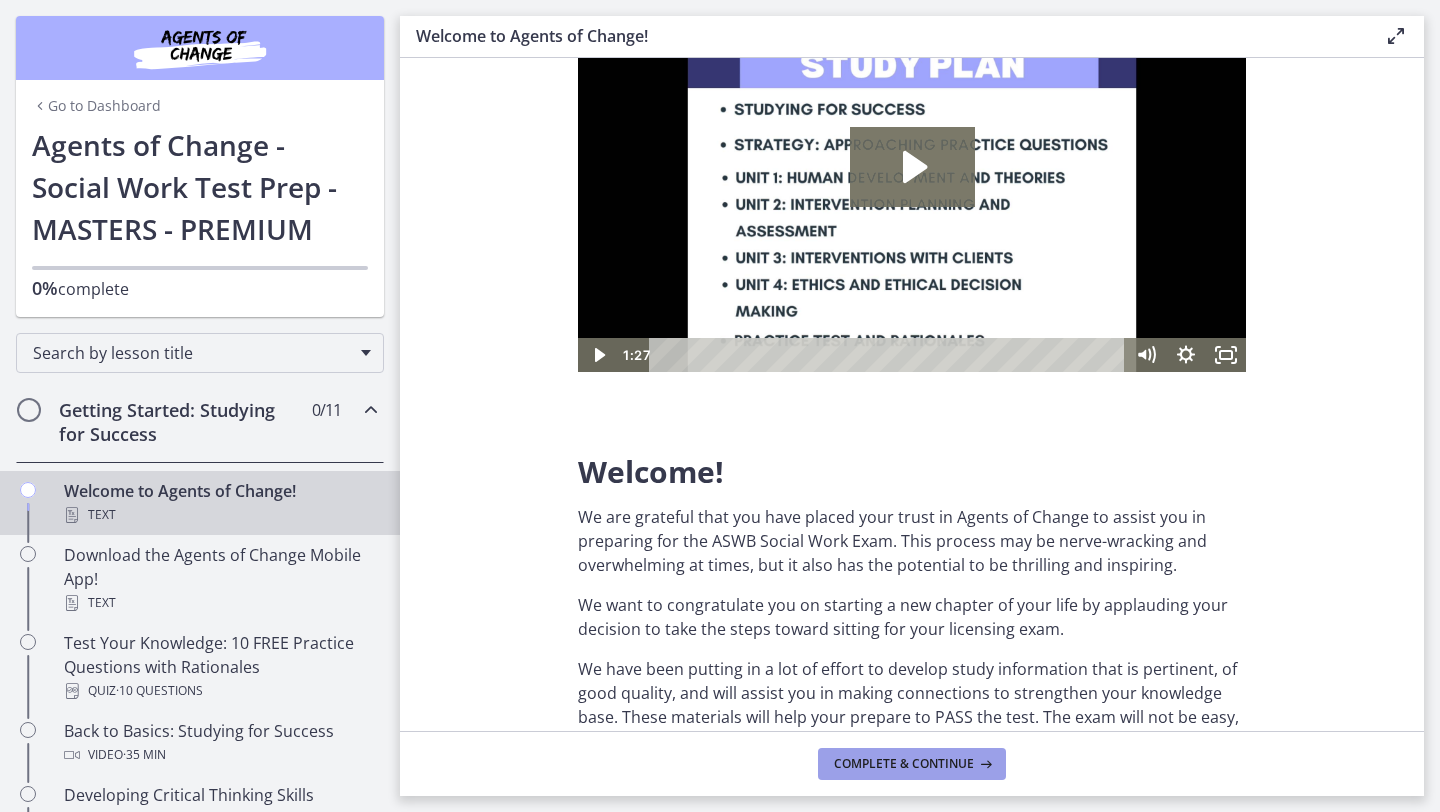 click on "Complete & continue" at bounding box center [912, 764] 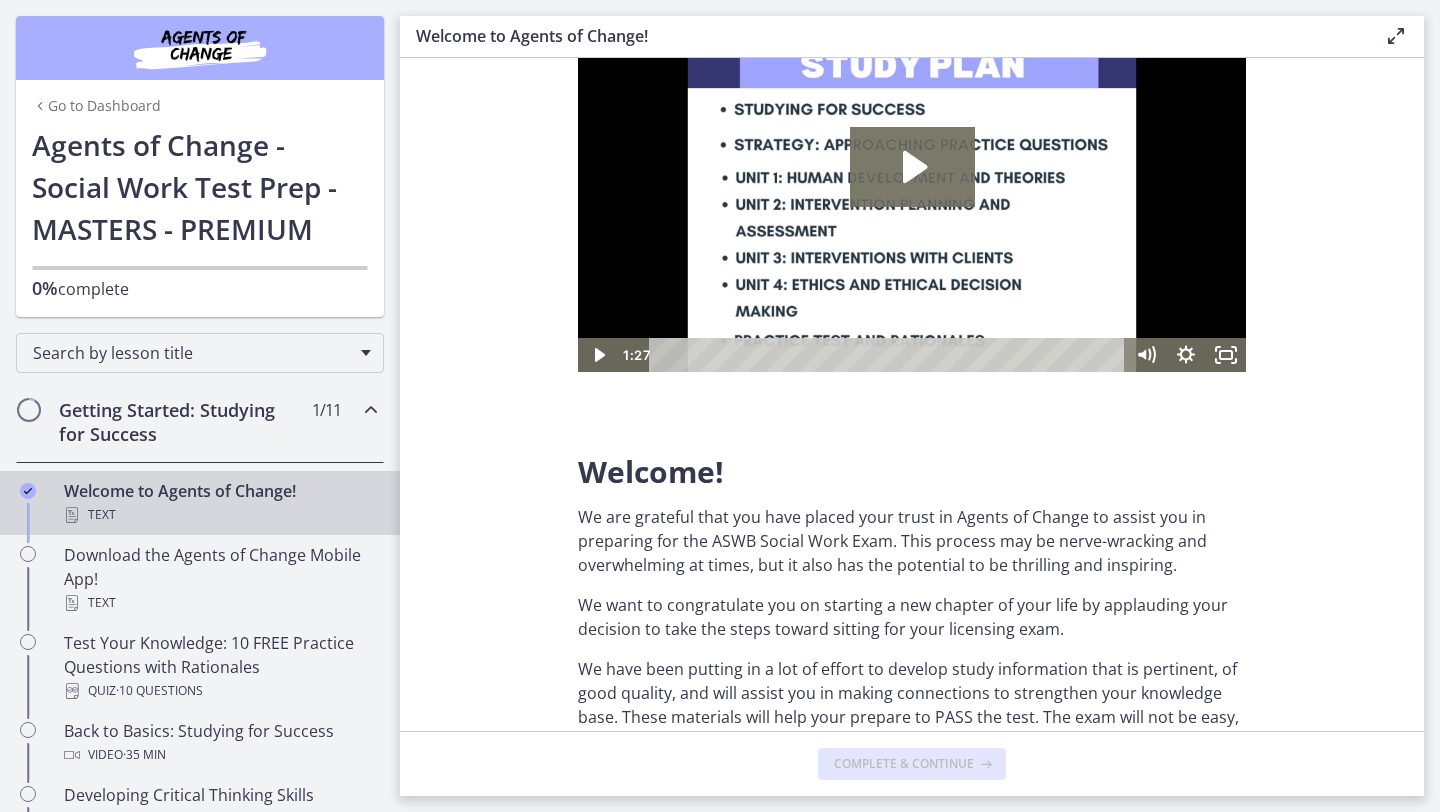 scroll, scrollTop: 0, scrollLeft: 0, axis: both 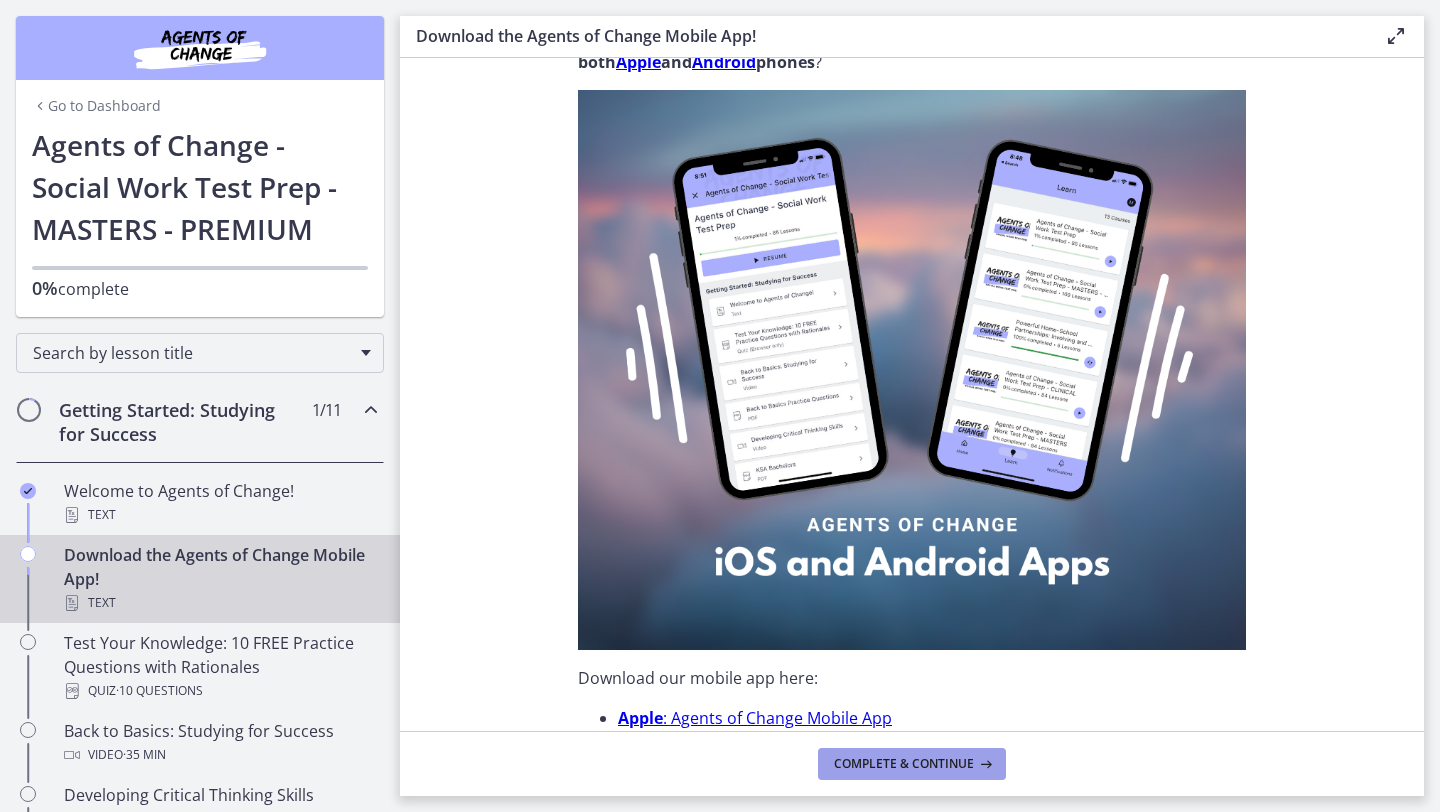 click on "Complete & continue" at bounding box center [904, 764] 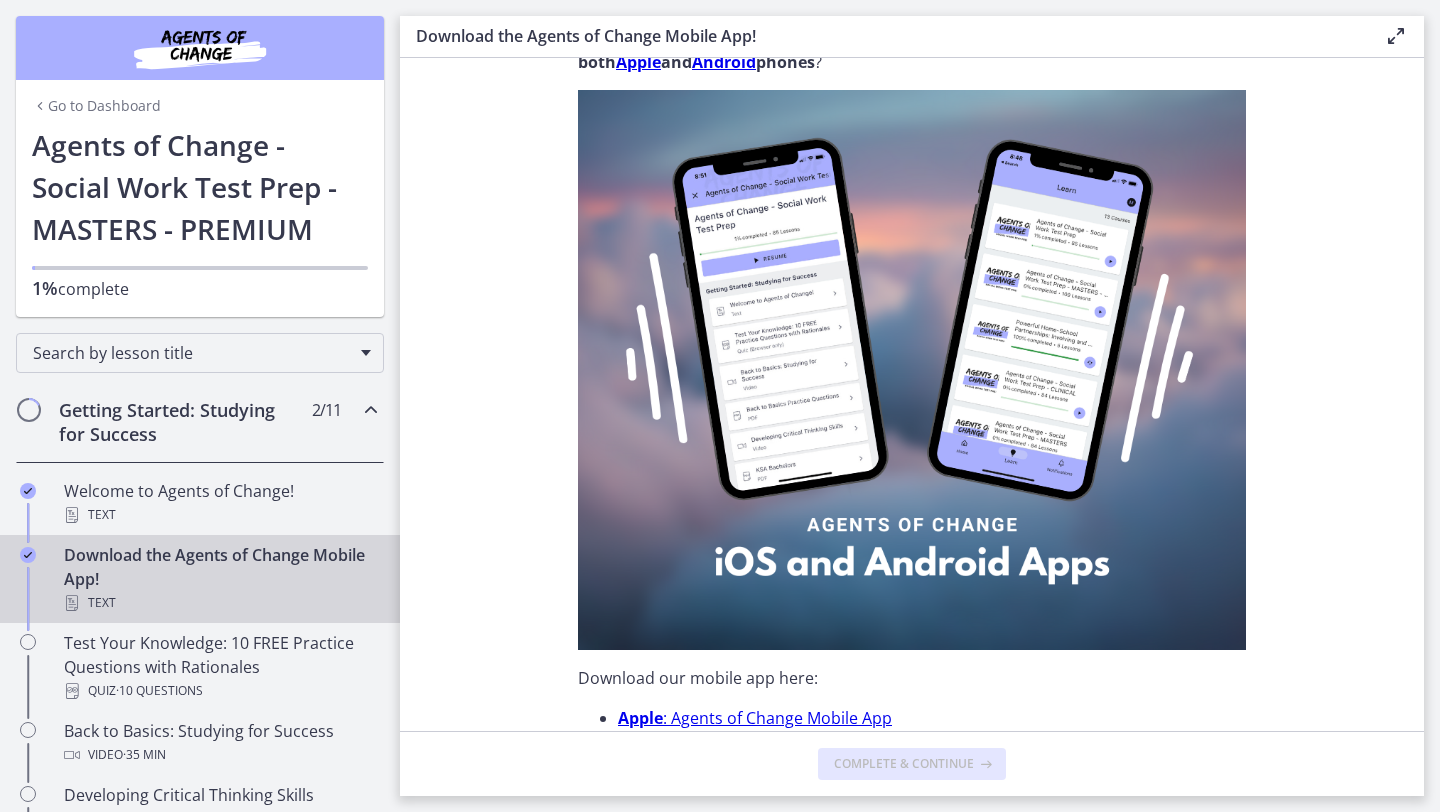 scroll, scrollTop: 0, scrollLeft: 0, axis: both 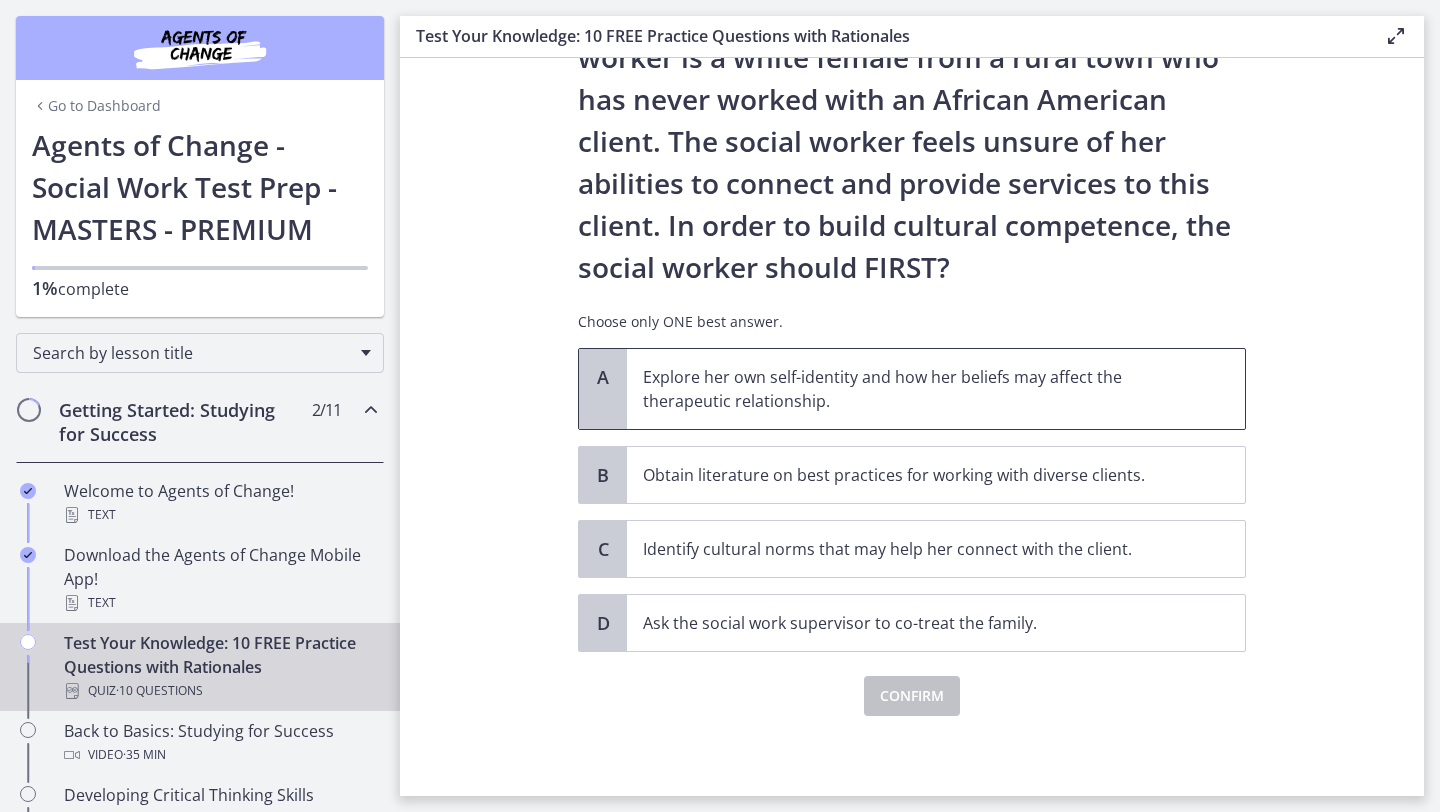 click on "Explore her own self-identity and how her beliefs may affect the therapeutic relationship." at bounding box center [936, 389] 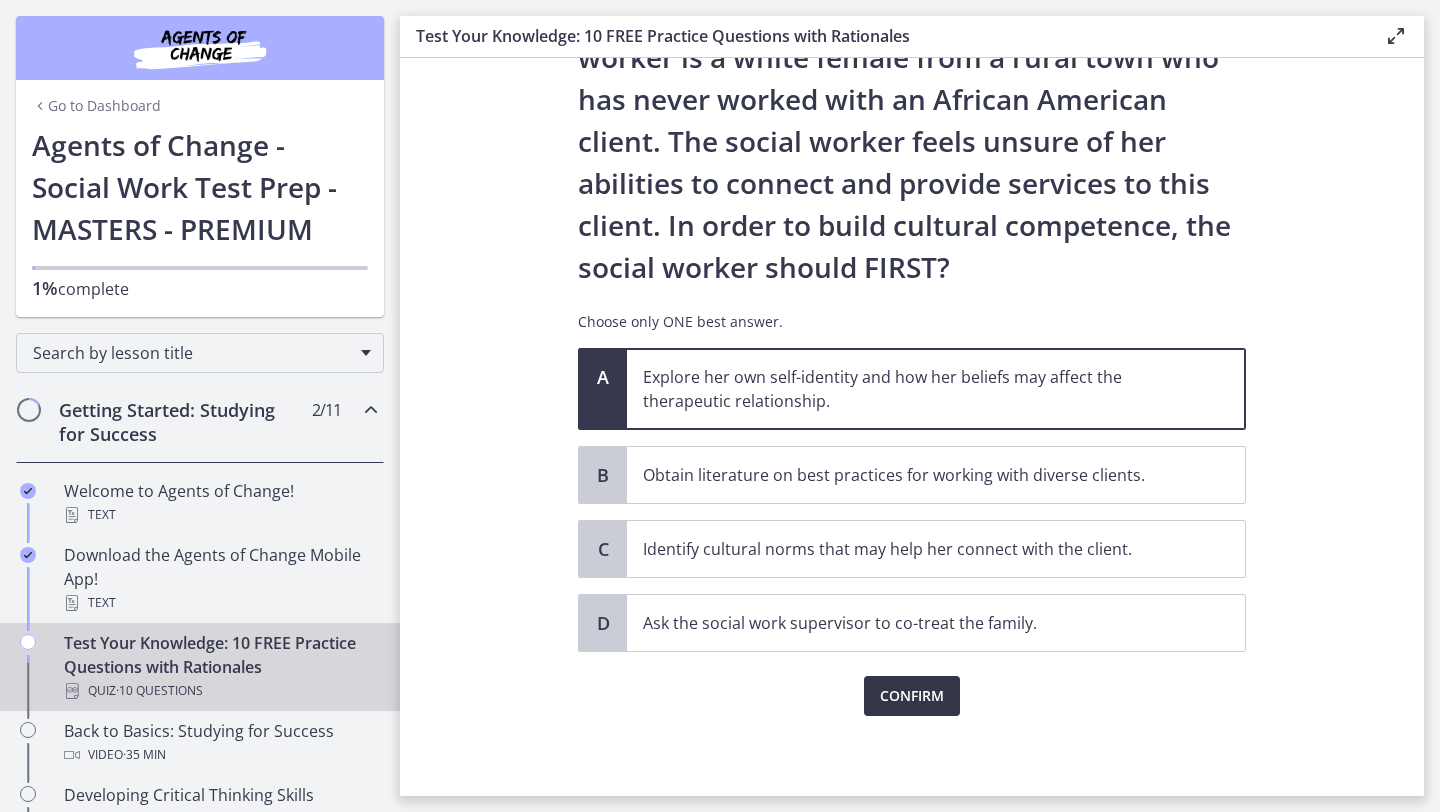 click on "Confirm" at bounding box center [912, 696] 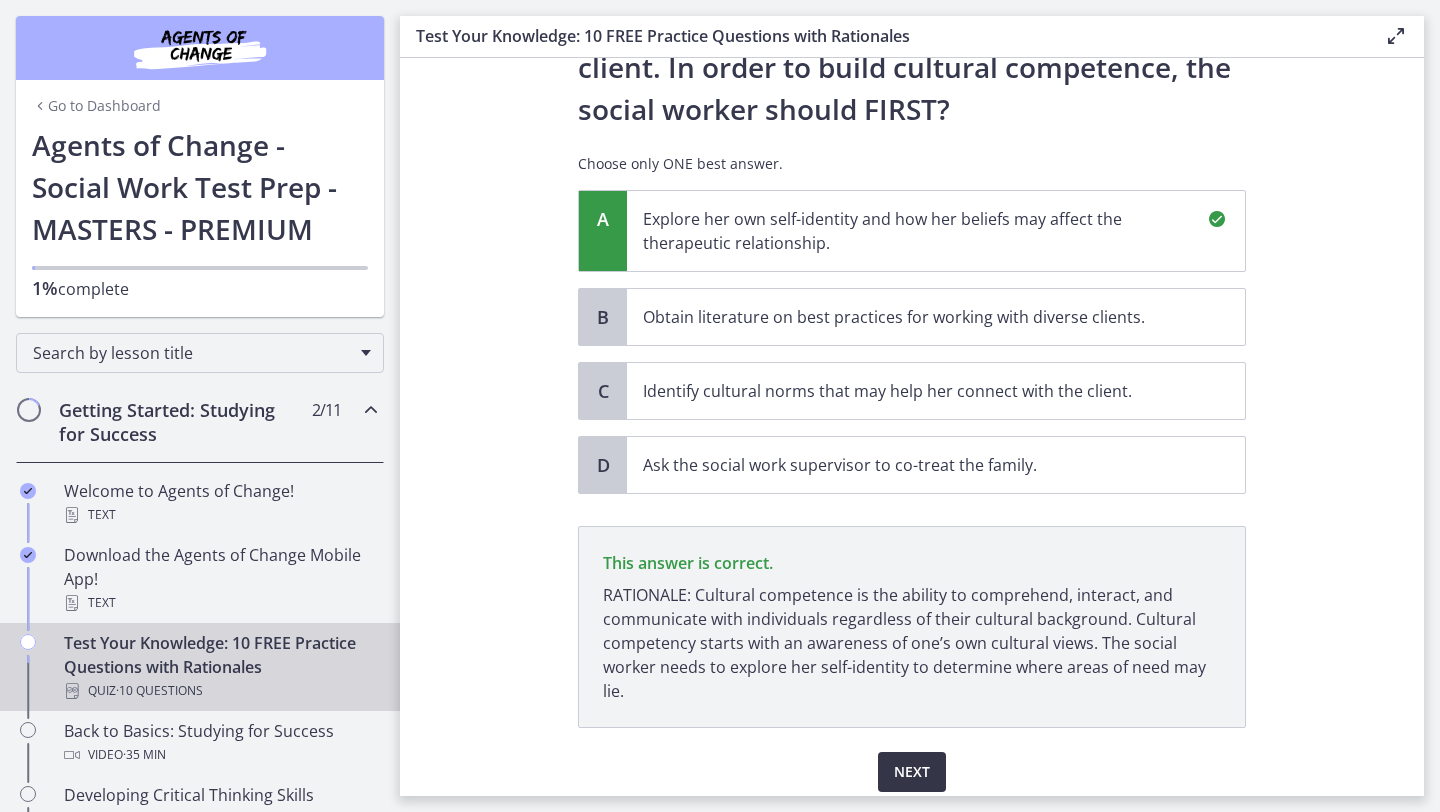 scroll, scrollTop: 446, scrollLeft: 0, axis: vertical 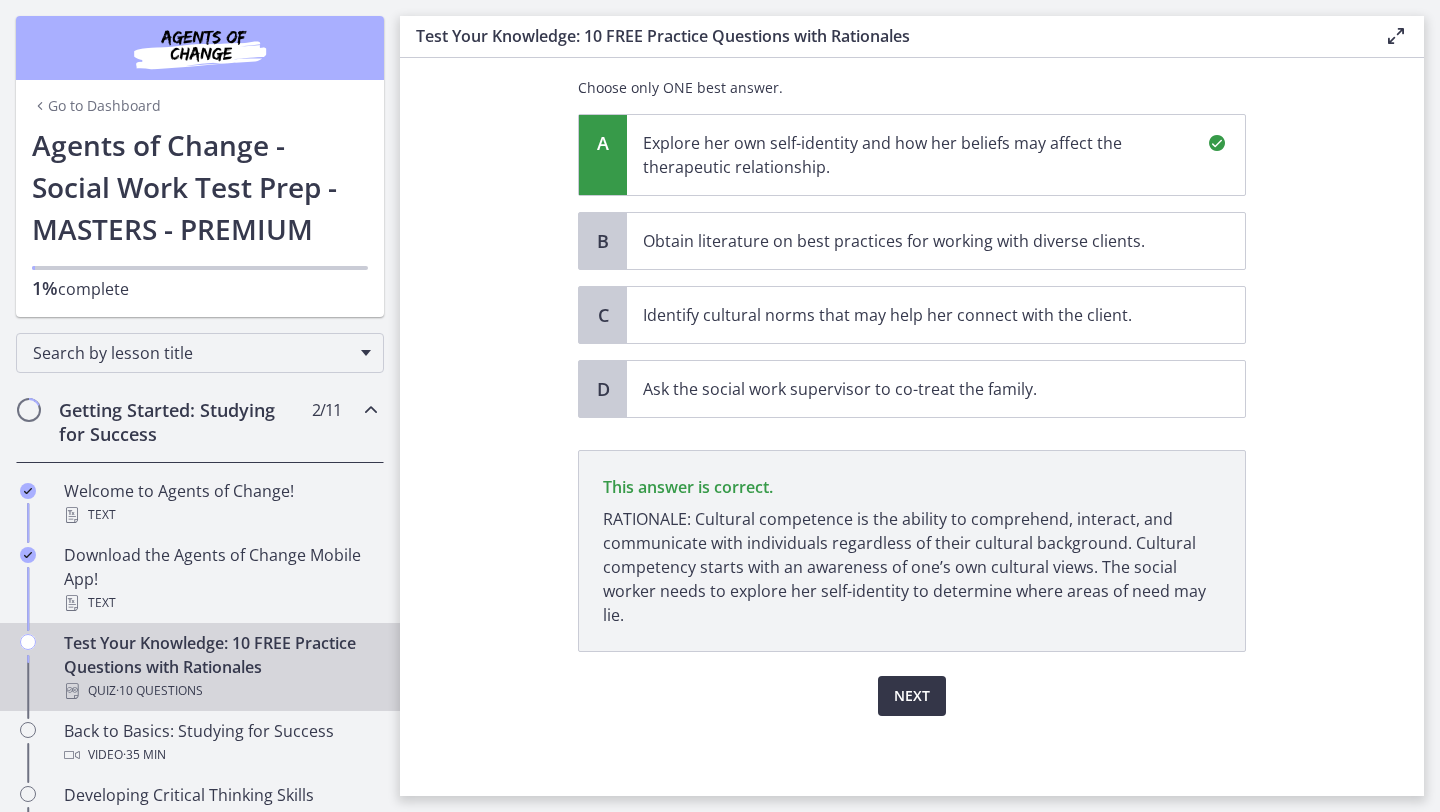 click on "Next" at bounding box center (912, 696) 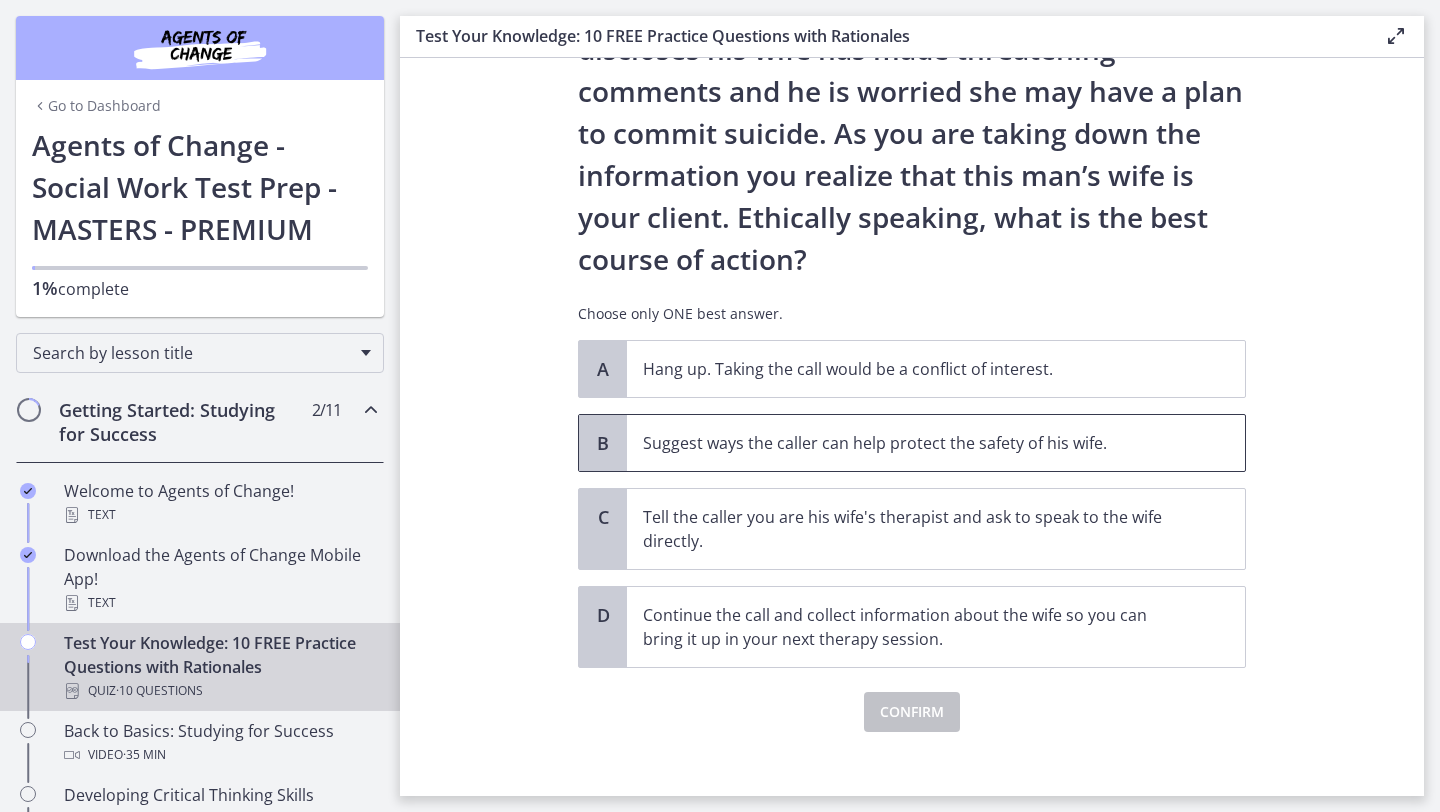 scroll, scrollTop: 194, scrollLeft: 0, axis: vertical 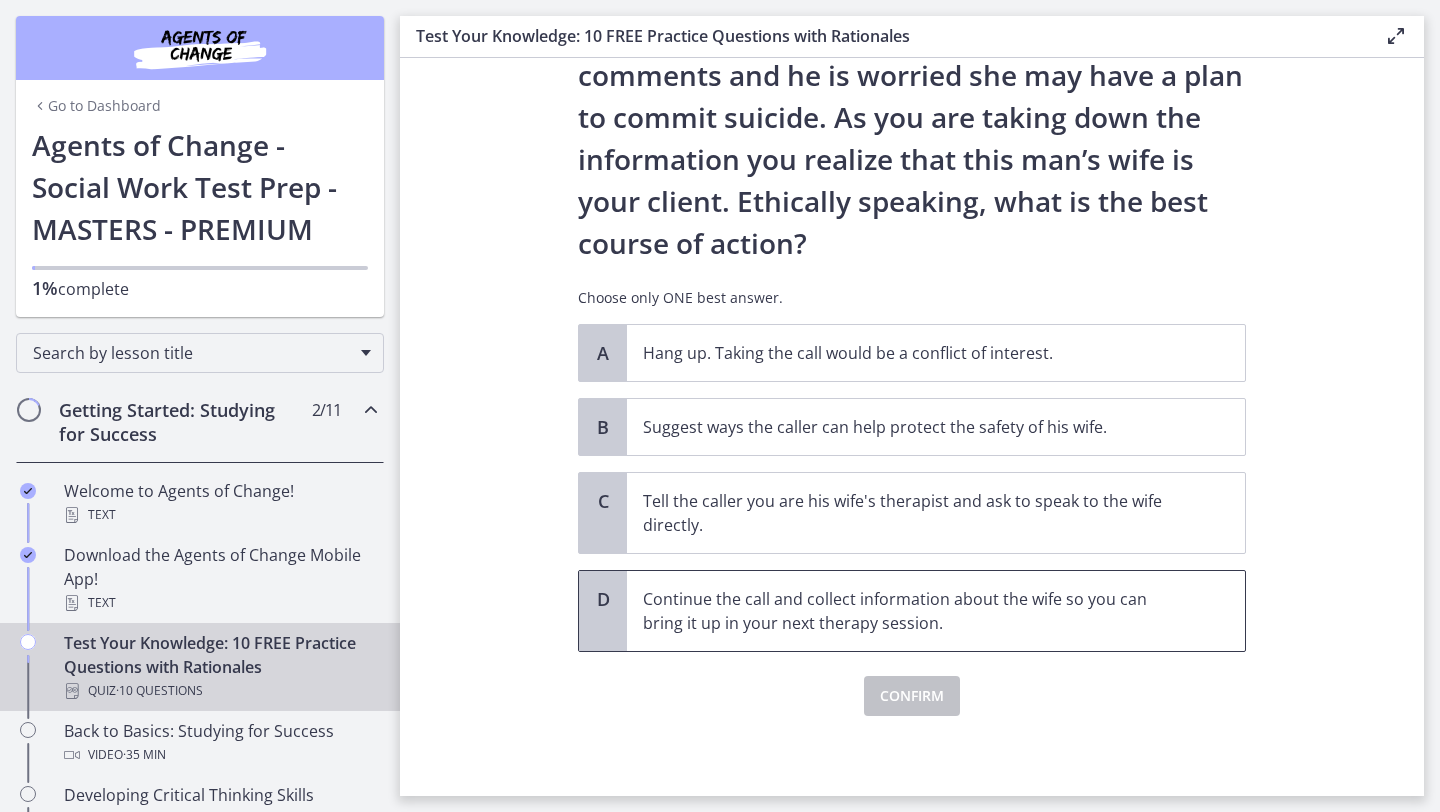 click on "Continue the call and collect information about the wife so you can bring it up in your next therapy session." at bounding box center (916, 611) 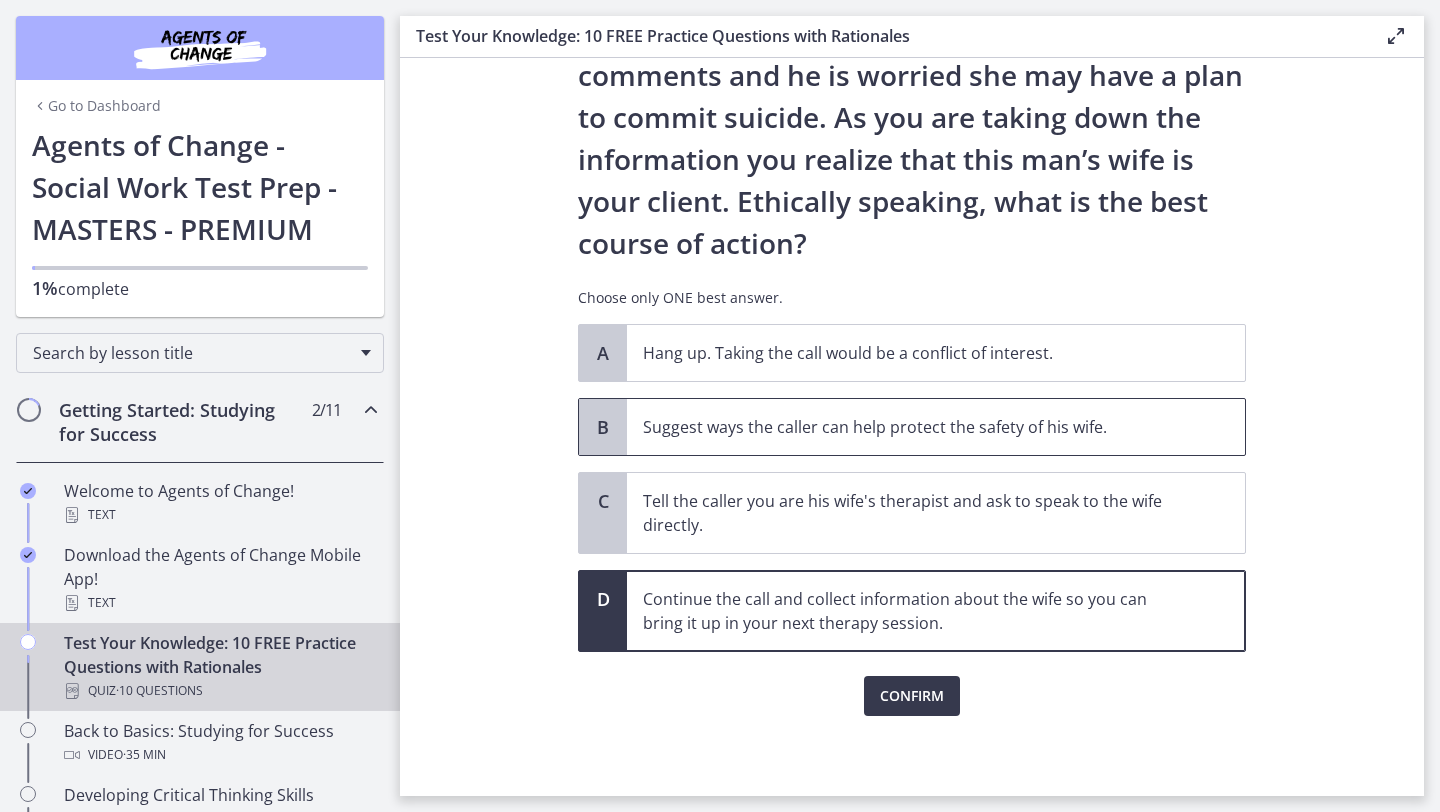 click on "Suggest ways the caller can help protect the safety of his wife." at bounding box center [916, 427] 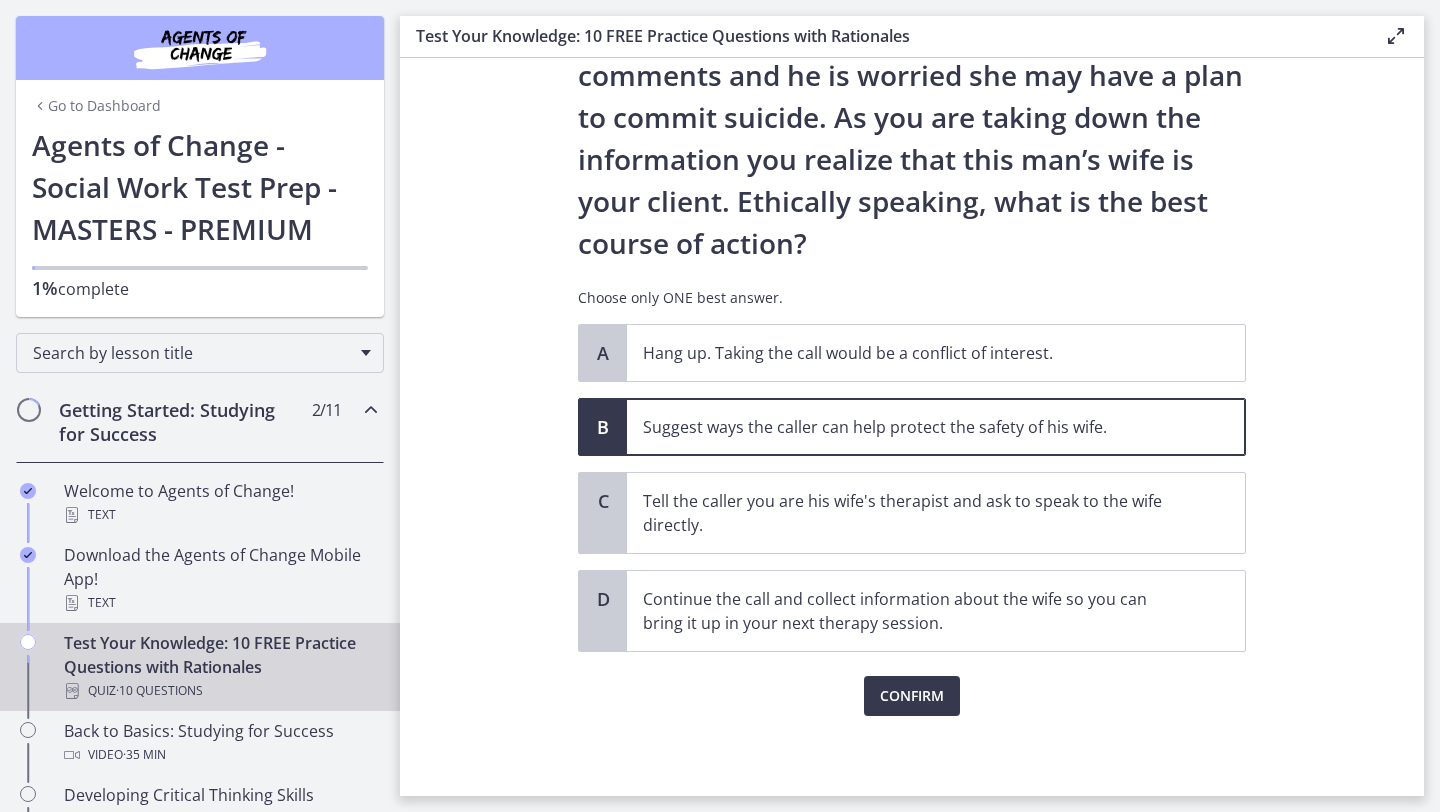click on "Suggest ways the caller can help protect the safety of his wife." at bounding box center [916, 427] 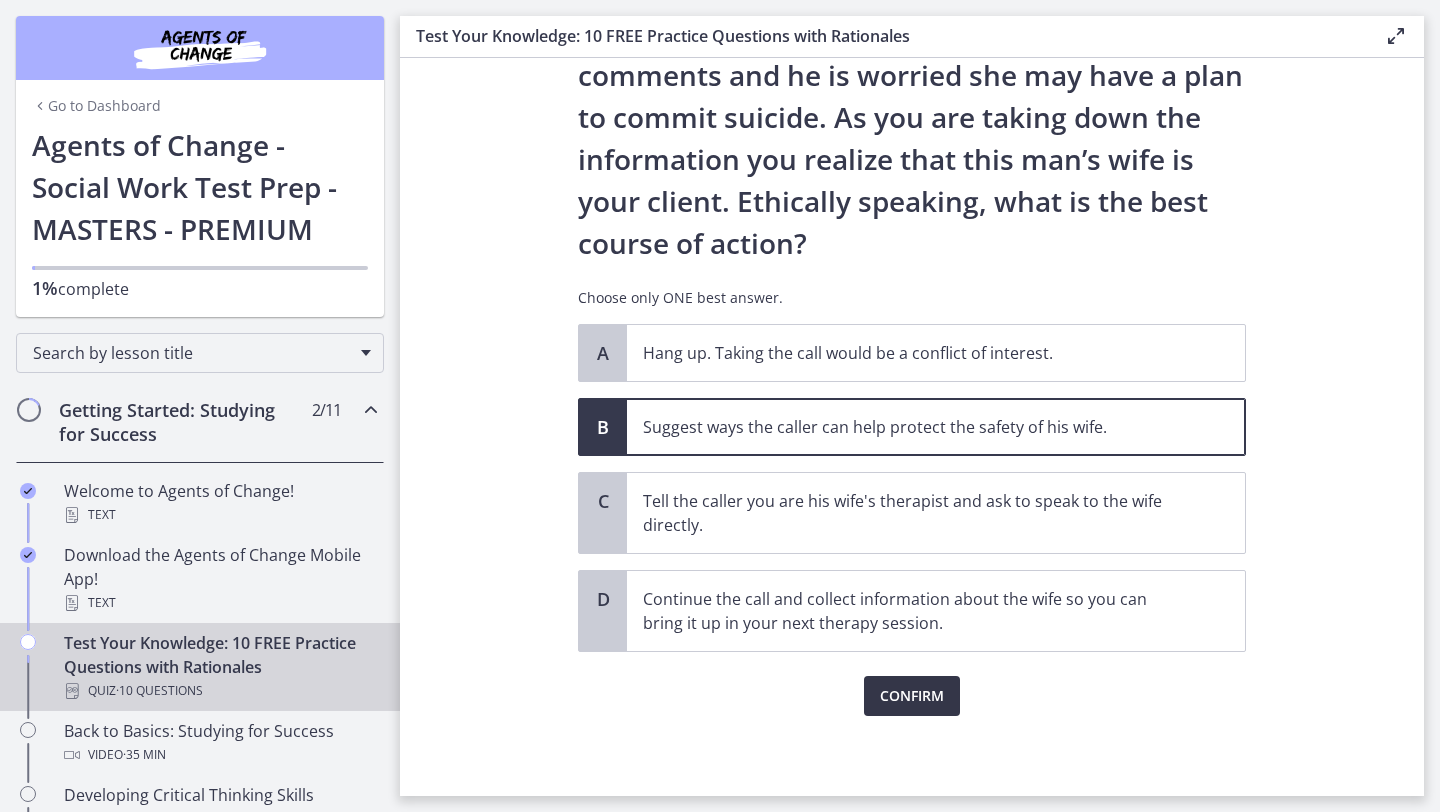 click on "Confirm" at bounding box center [912, 696] 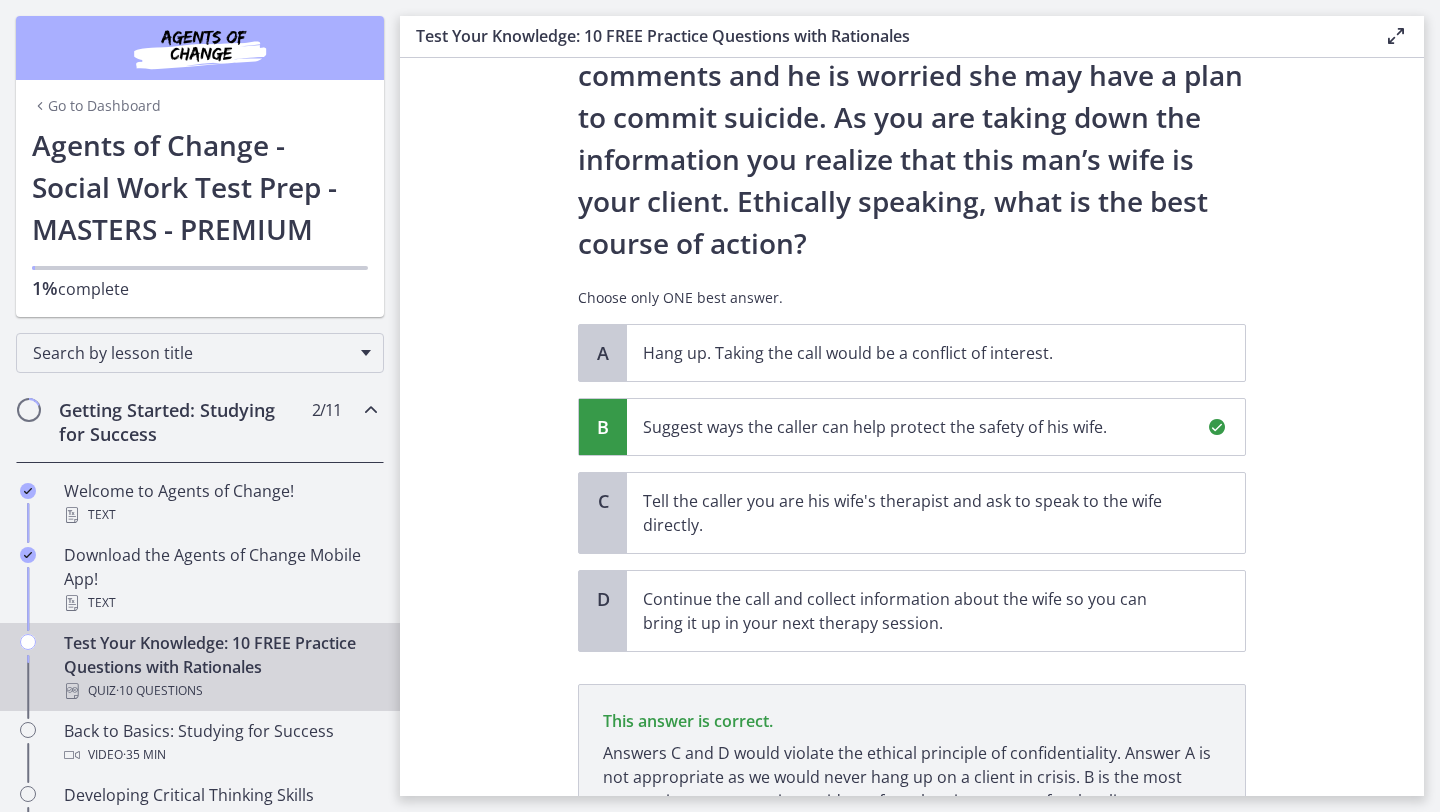 scroll, scrollTop: 380, scrollLeft: 0, axis: vertical 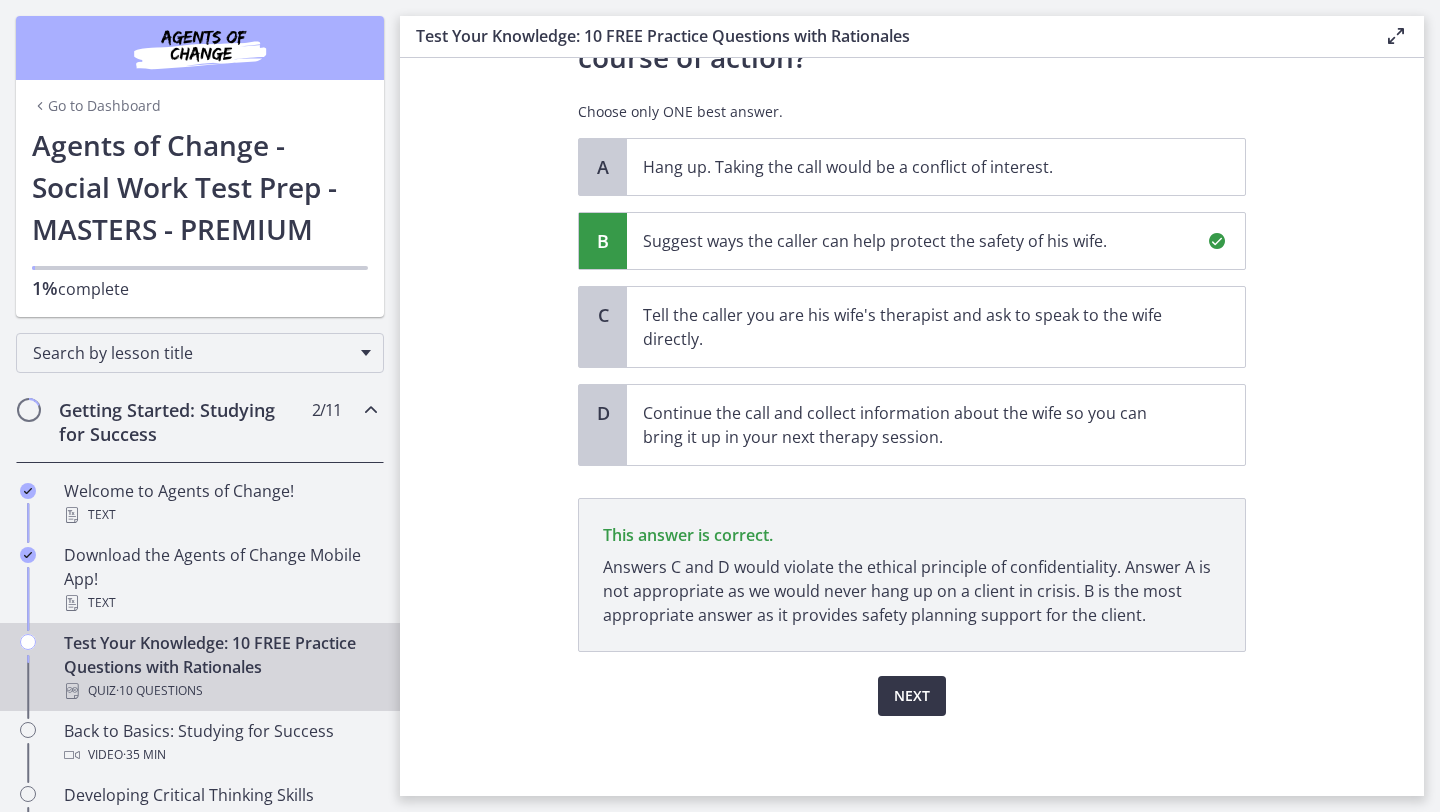click on "Next" at bounding box center (912, 696) 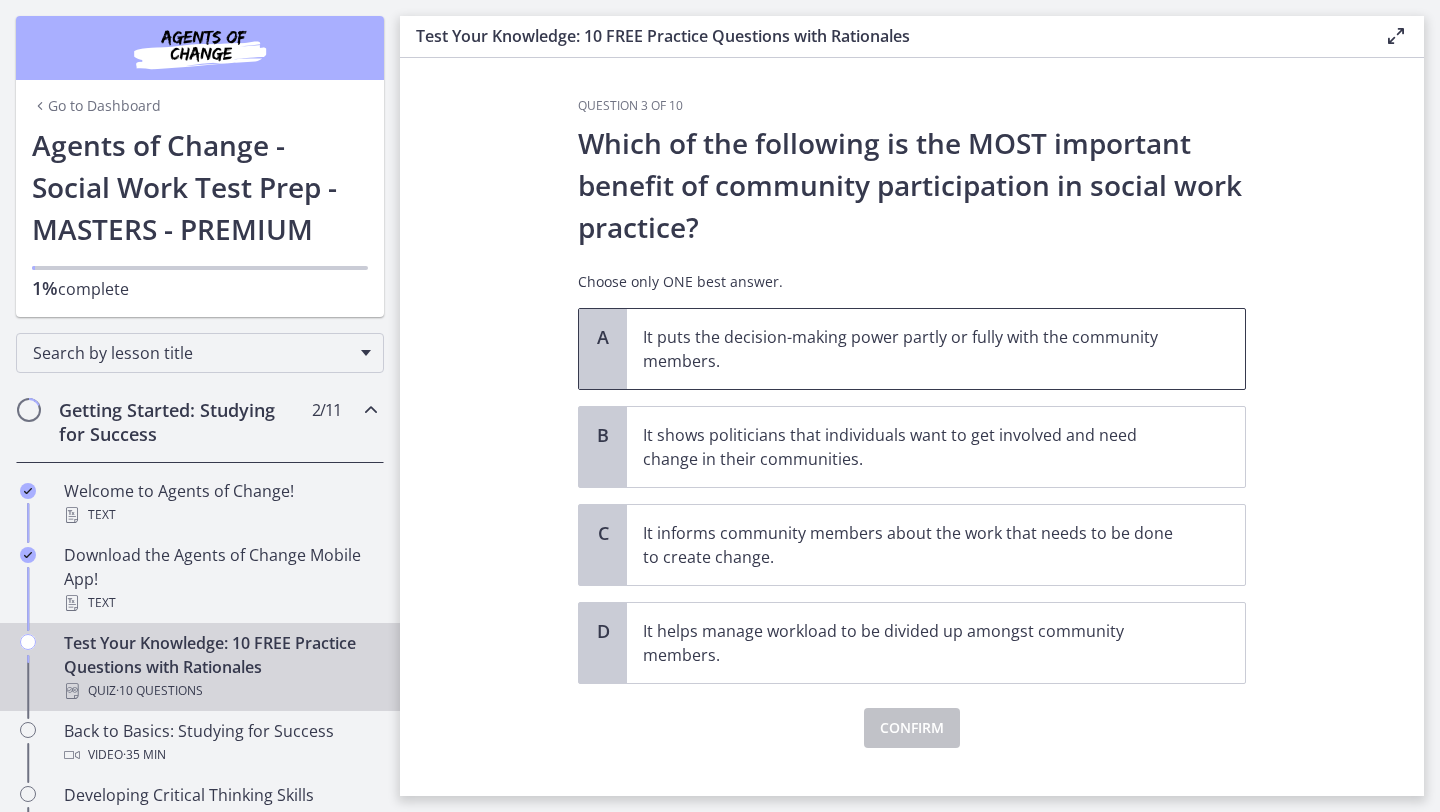 click on "It puts the decision-making power partly or fully with the community members." at bounding box center (916, 349) 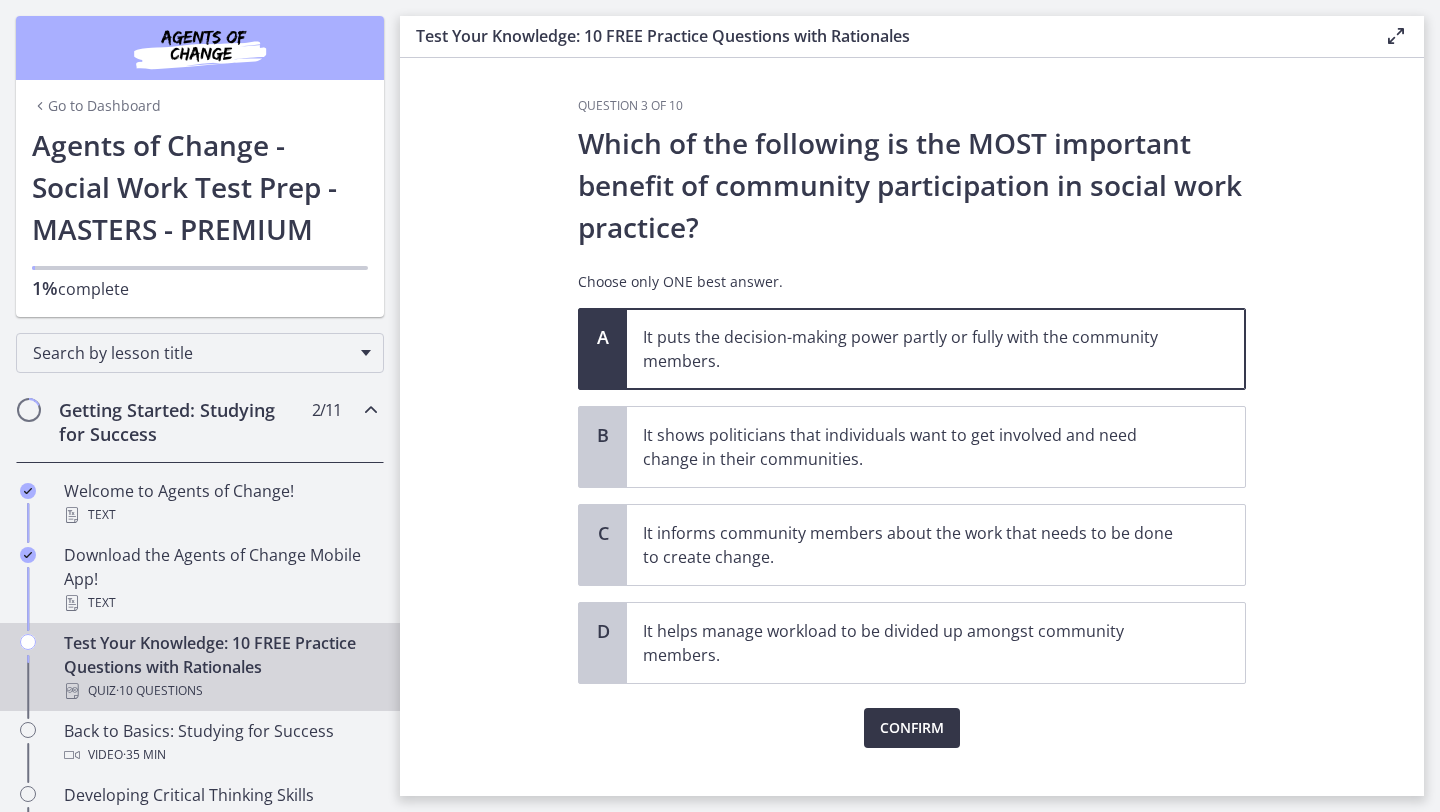 click on "Confirm" at bounding box center [912, 728] 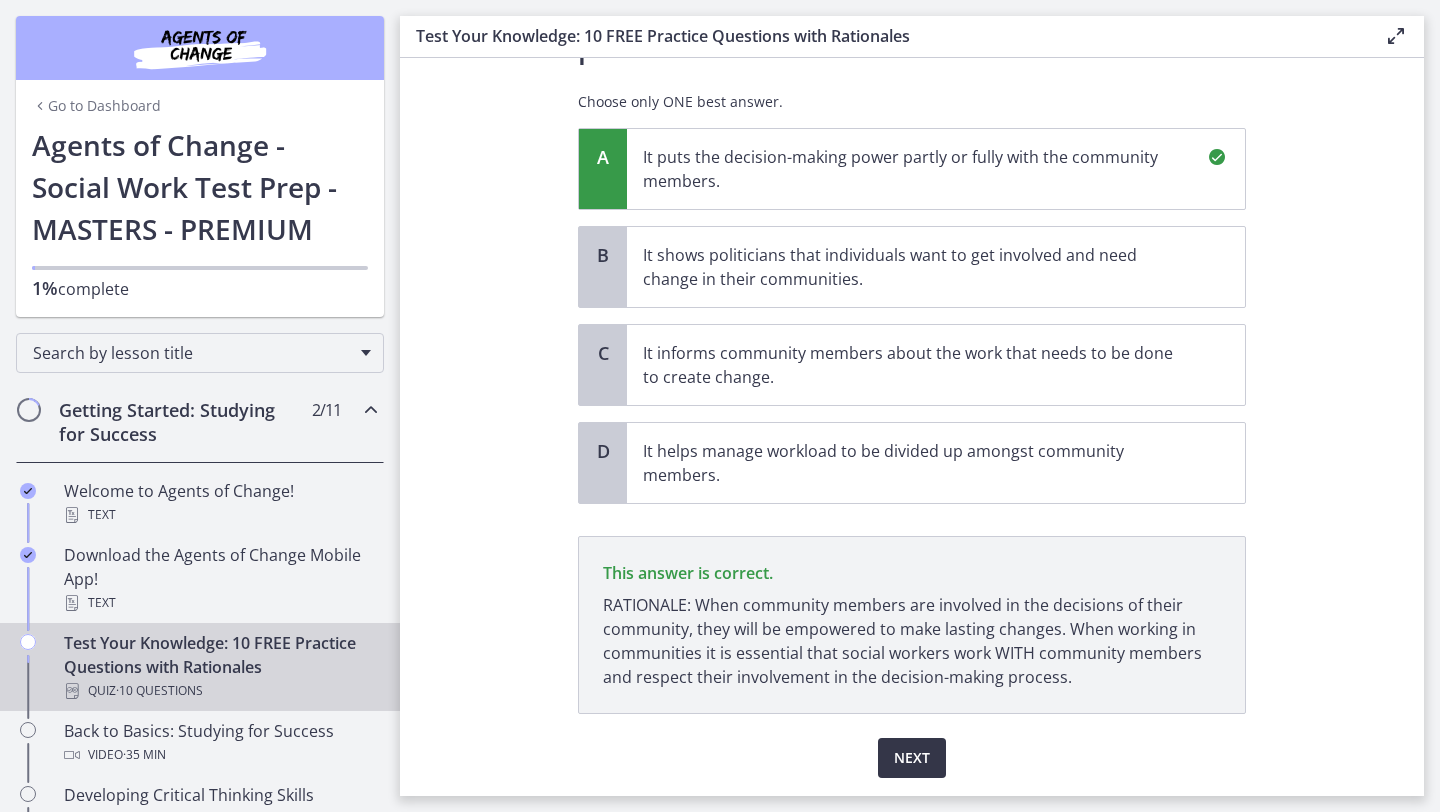 scroll, scrollTop: 242, scrollLeft: 0, axis: vertical 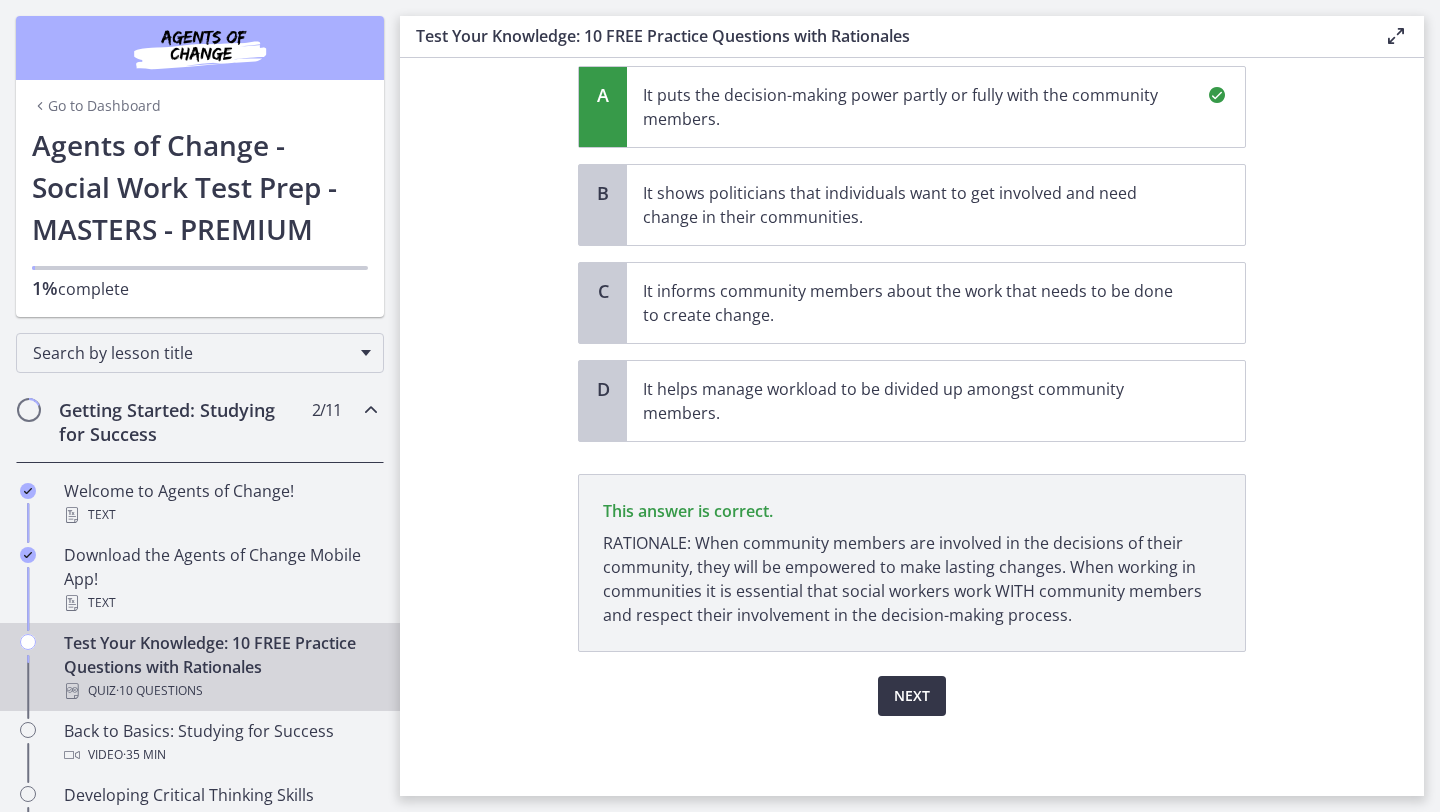 click on "Next" at bounding box center [912, 696] 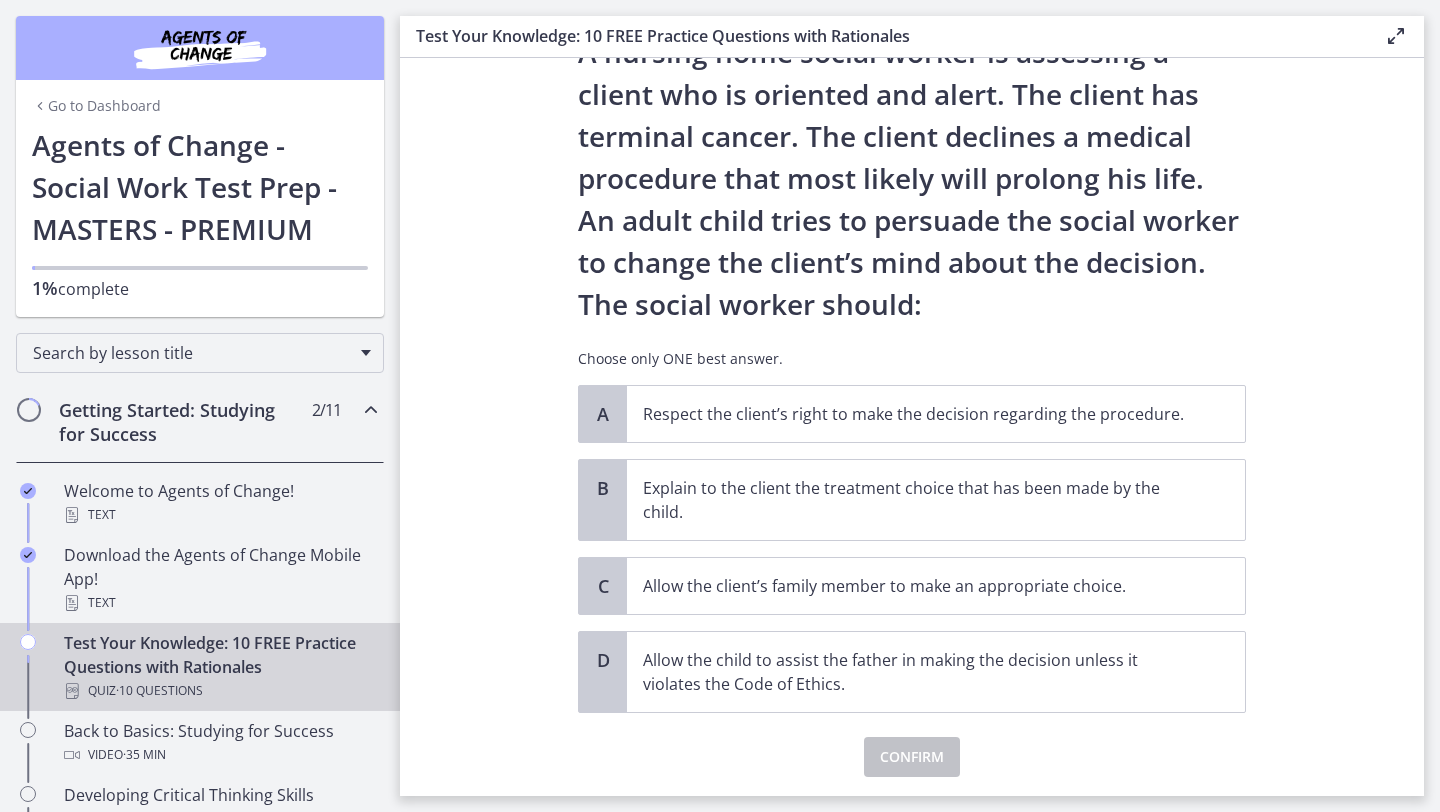 scroll, scrollTop: 95, scrollLeft: 0, axis: vertical 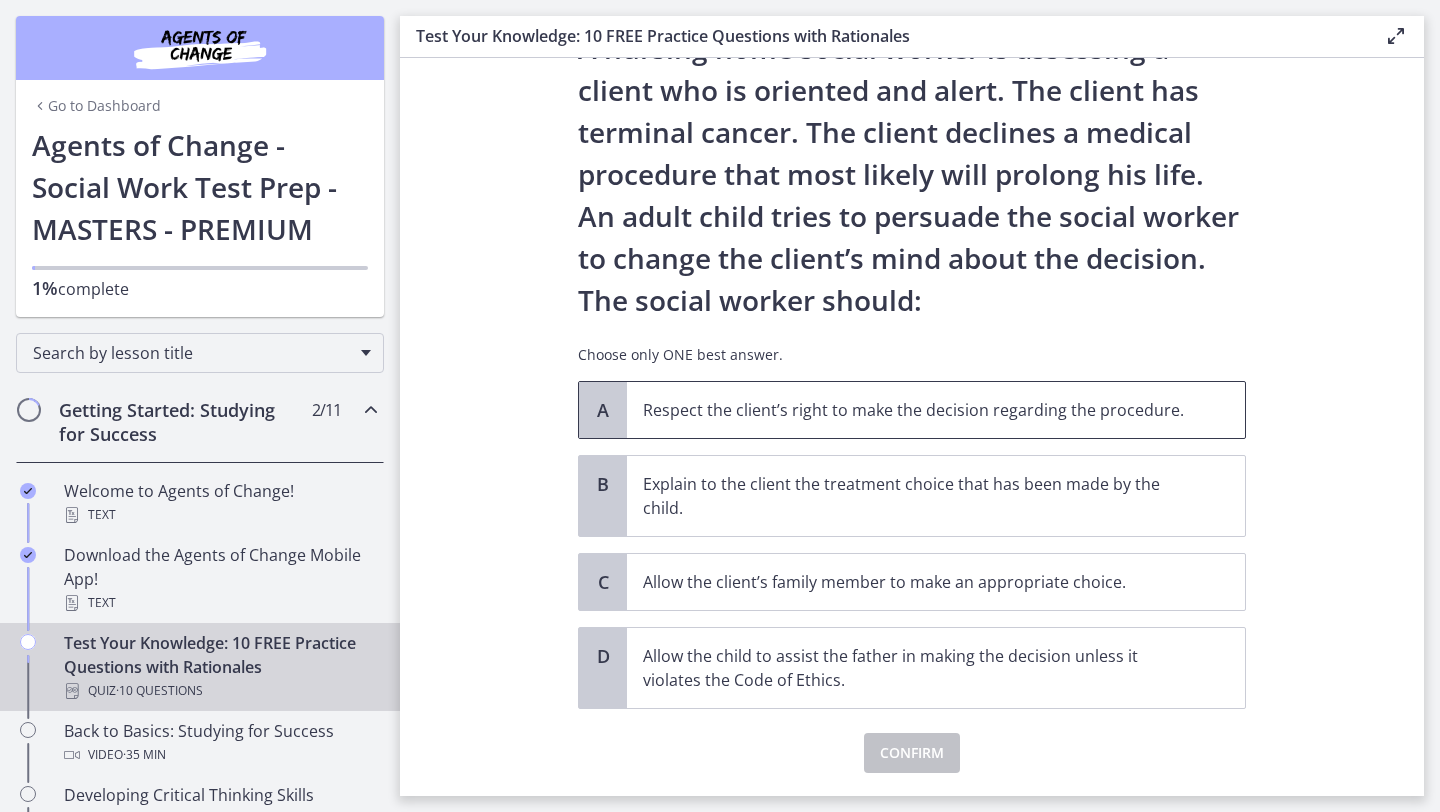 click on "Respect the client’s right to make the decision regarding the procedure." at bounding box center [936, 410] 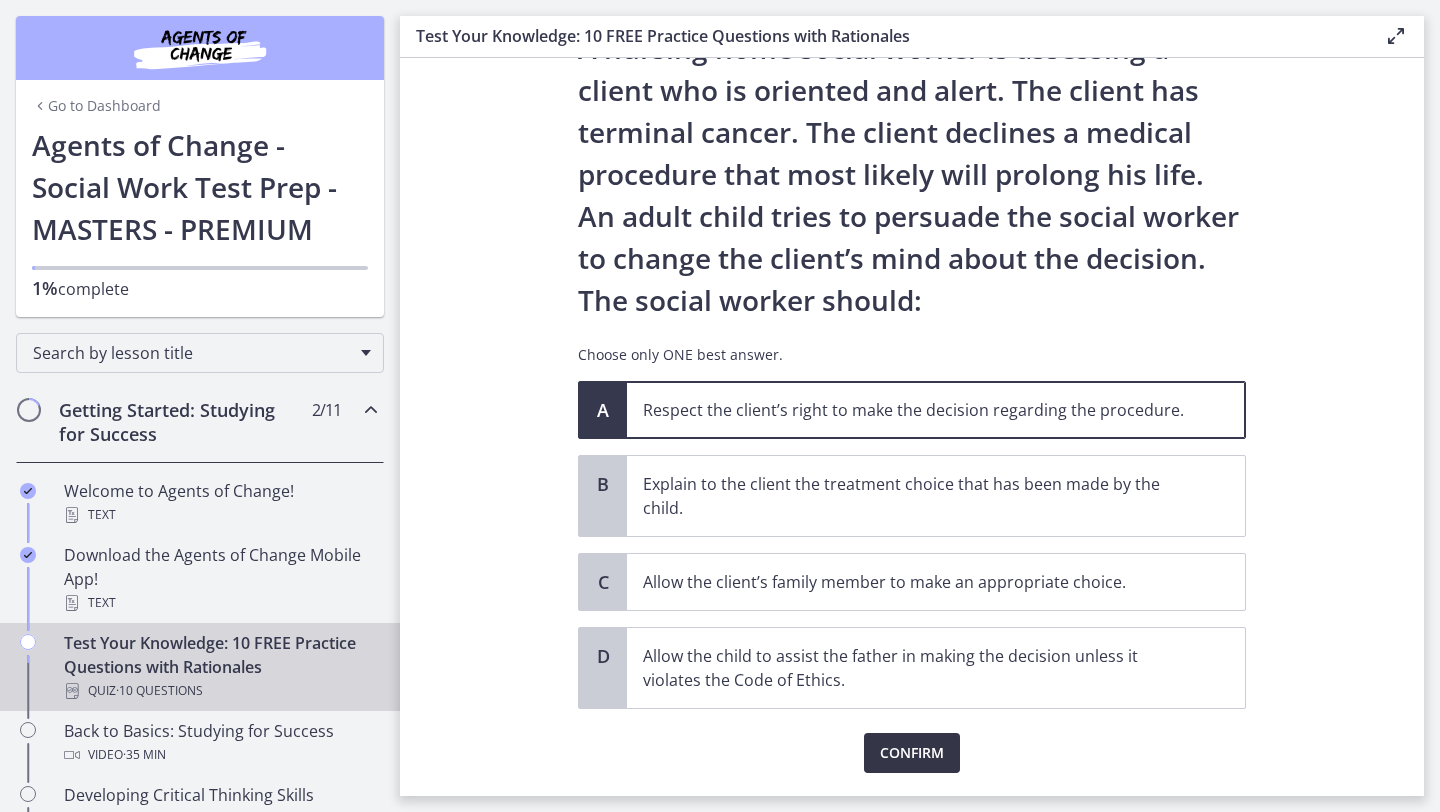 click on "Confirm" at bounding box center [912, 753] 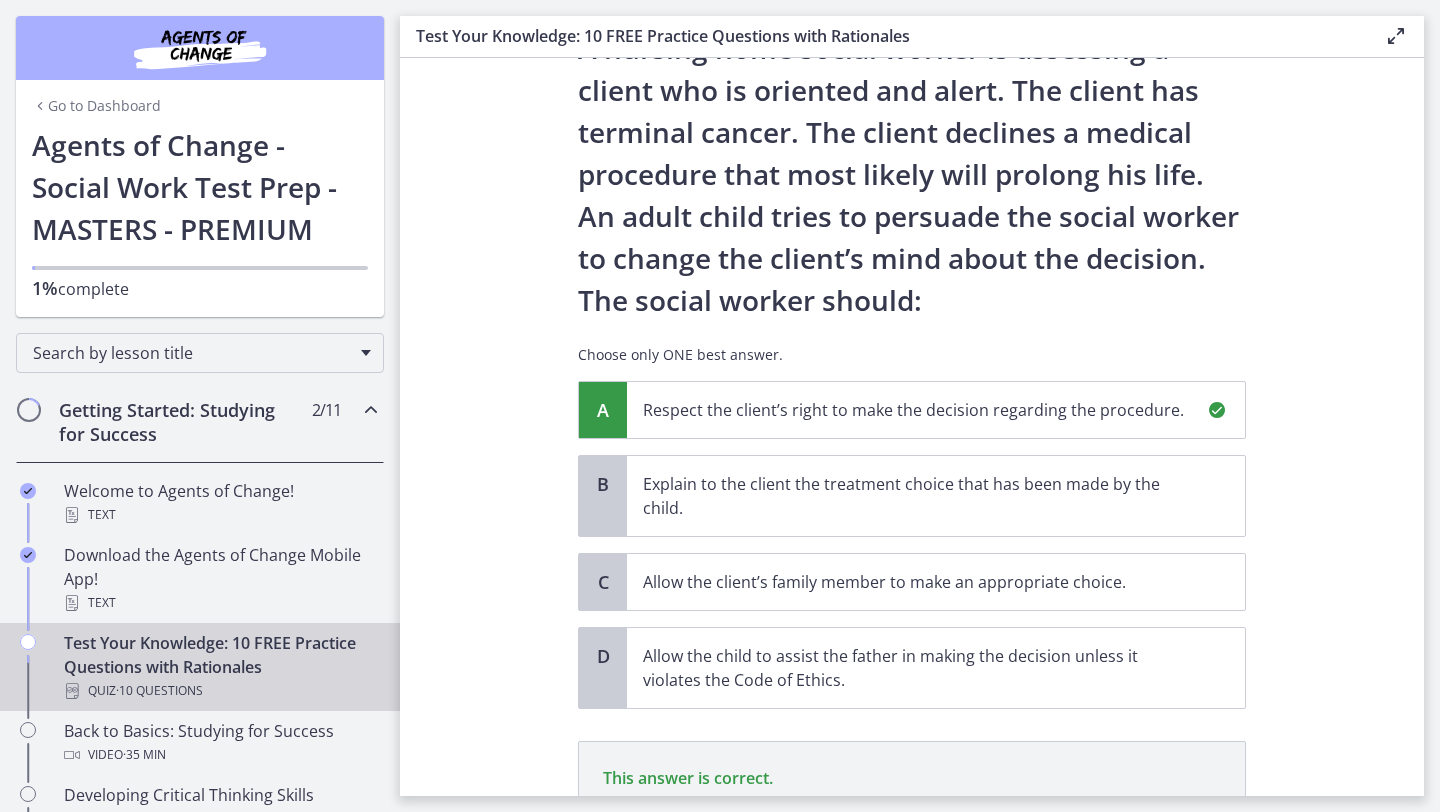 scroll, scrollTop: 362, scrollLeft: 0, axis: vertical 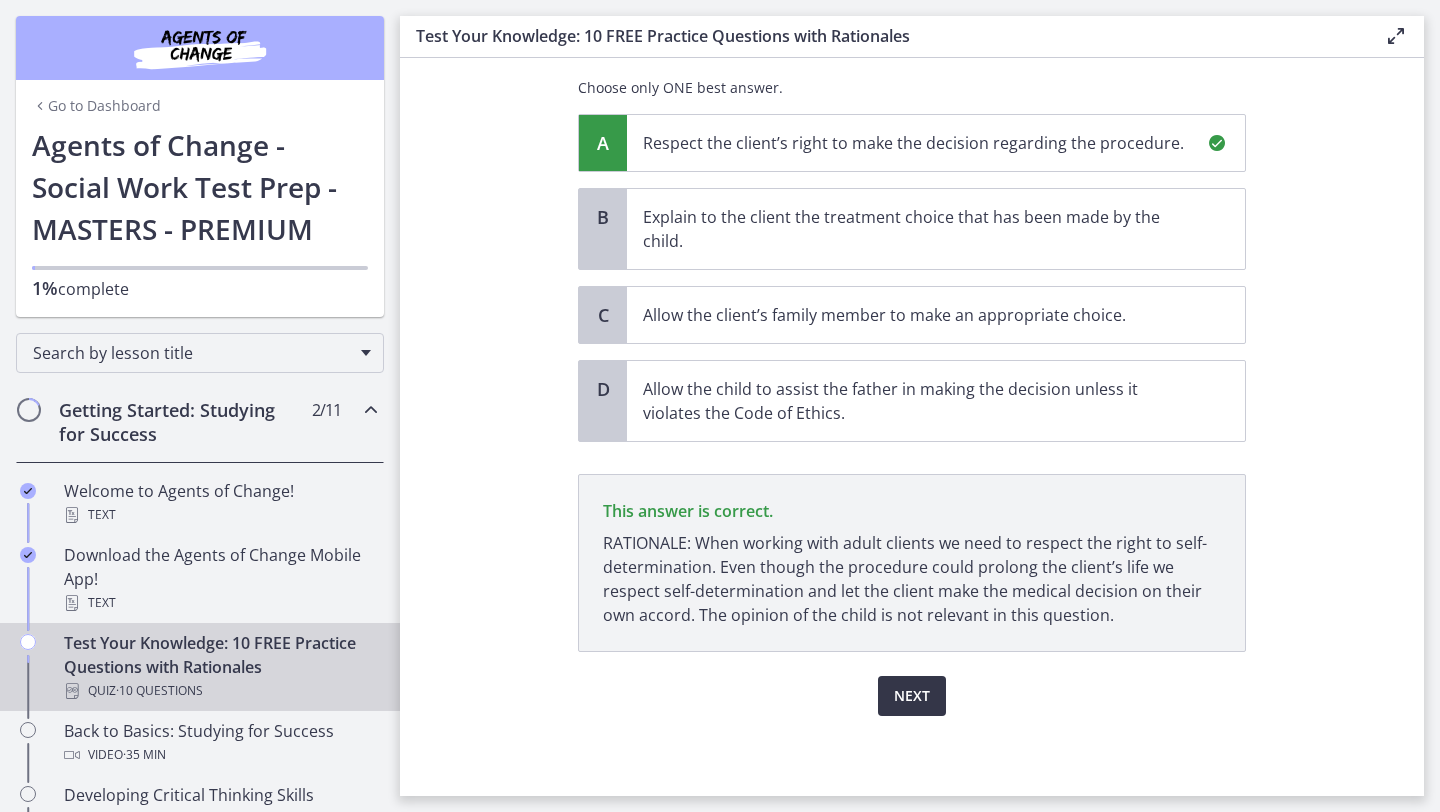 click on "Next" at bounding box center [912, 696] 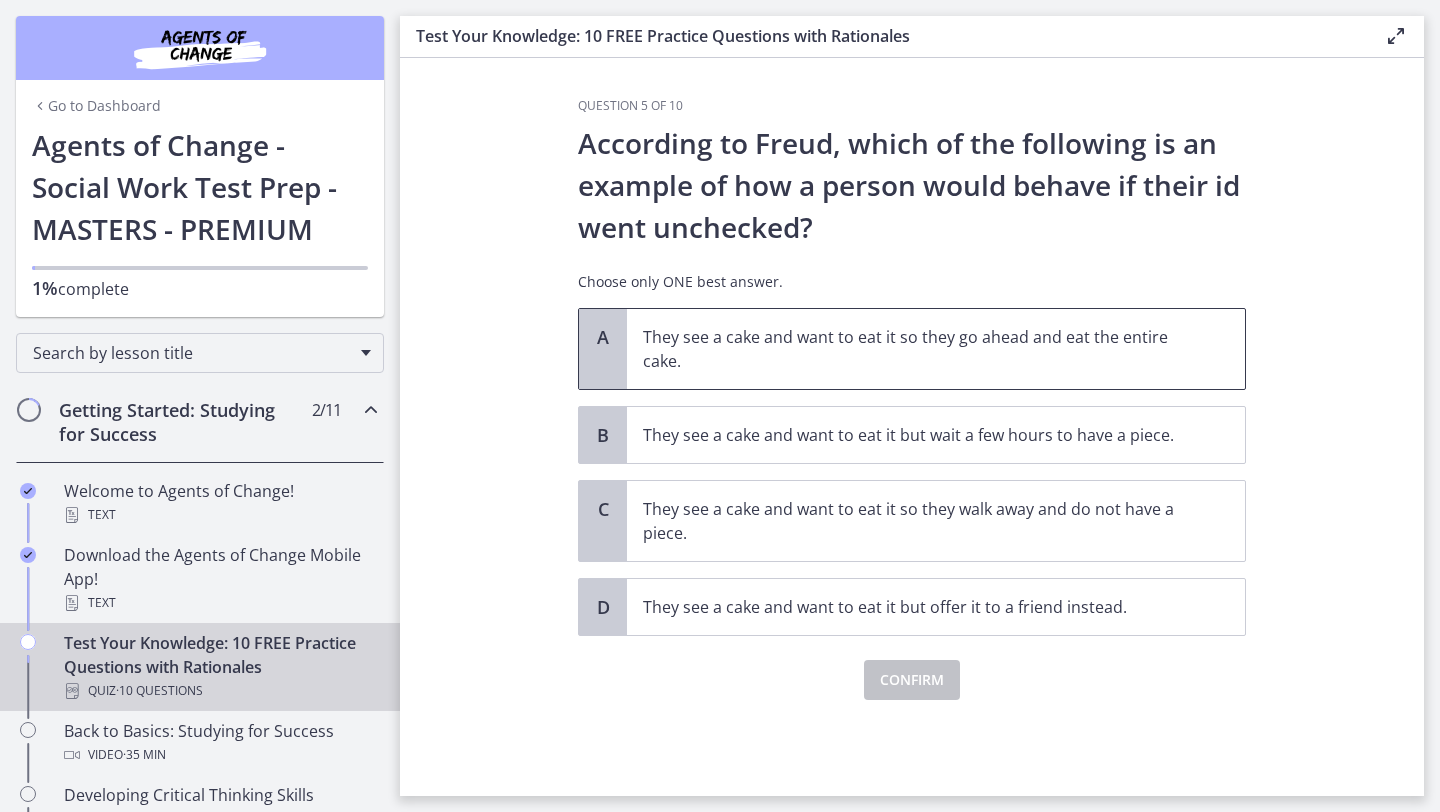 click on "They see a cake and want to eat it so they go ahead and eat the entire cake." at bounding box center (916, 349) 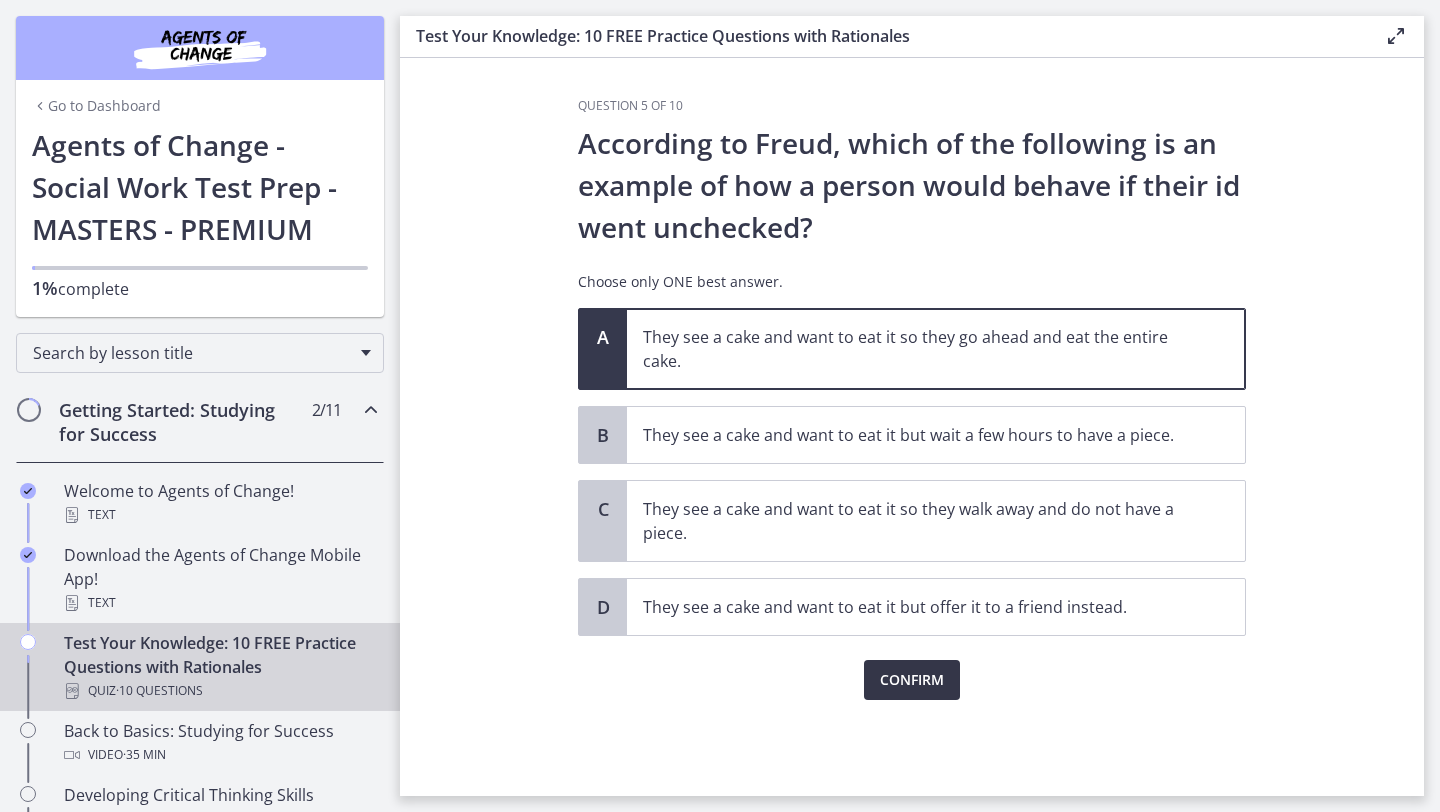 click on "Confirm" at bounding box center (912, 680) 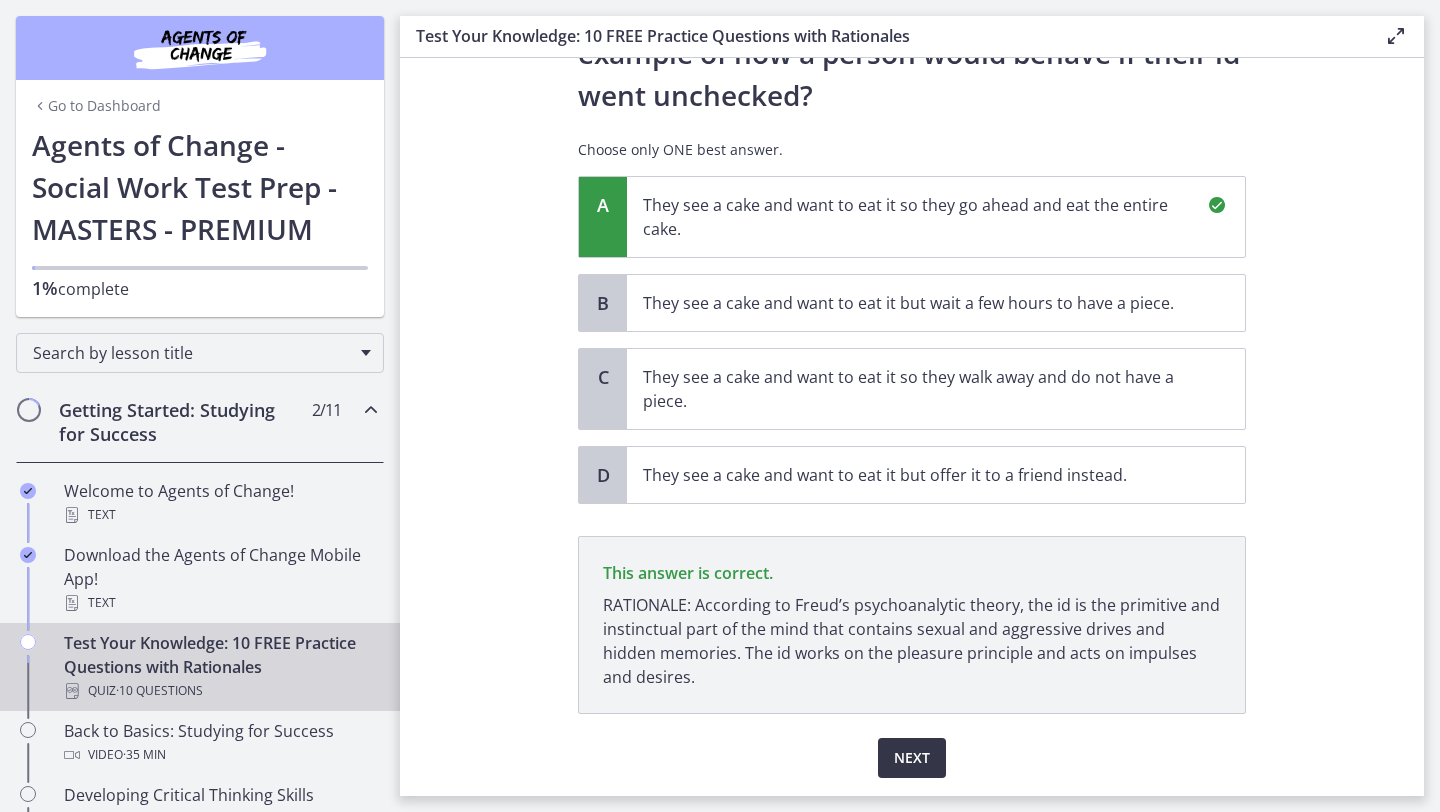 scroll, scrollTop: 194, scrollLeft: 0, axis: vertical 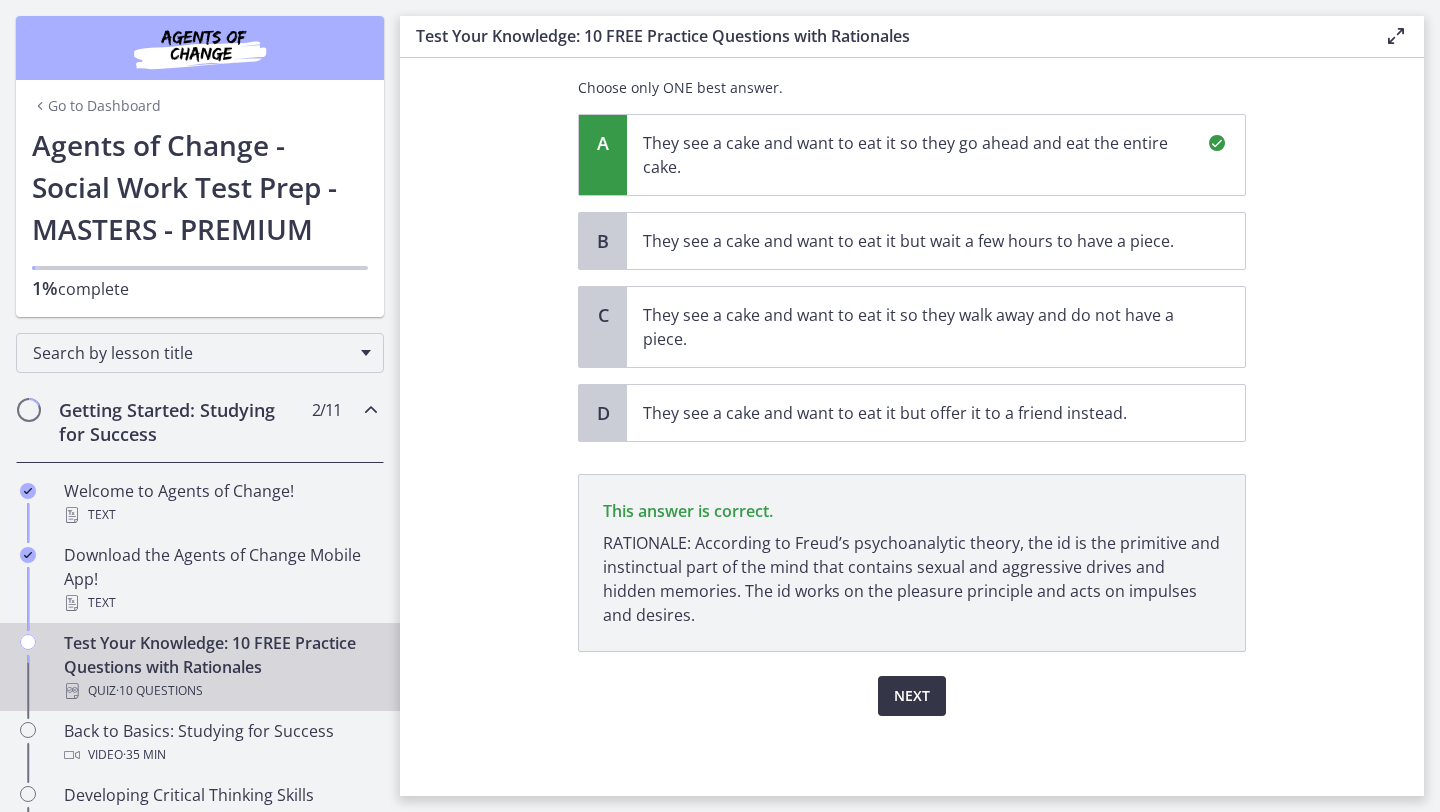 click on "Next" at bounding box center [912, 696] 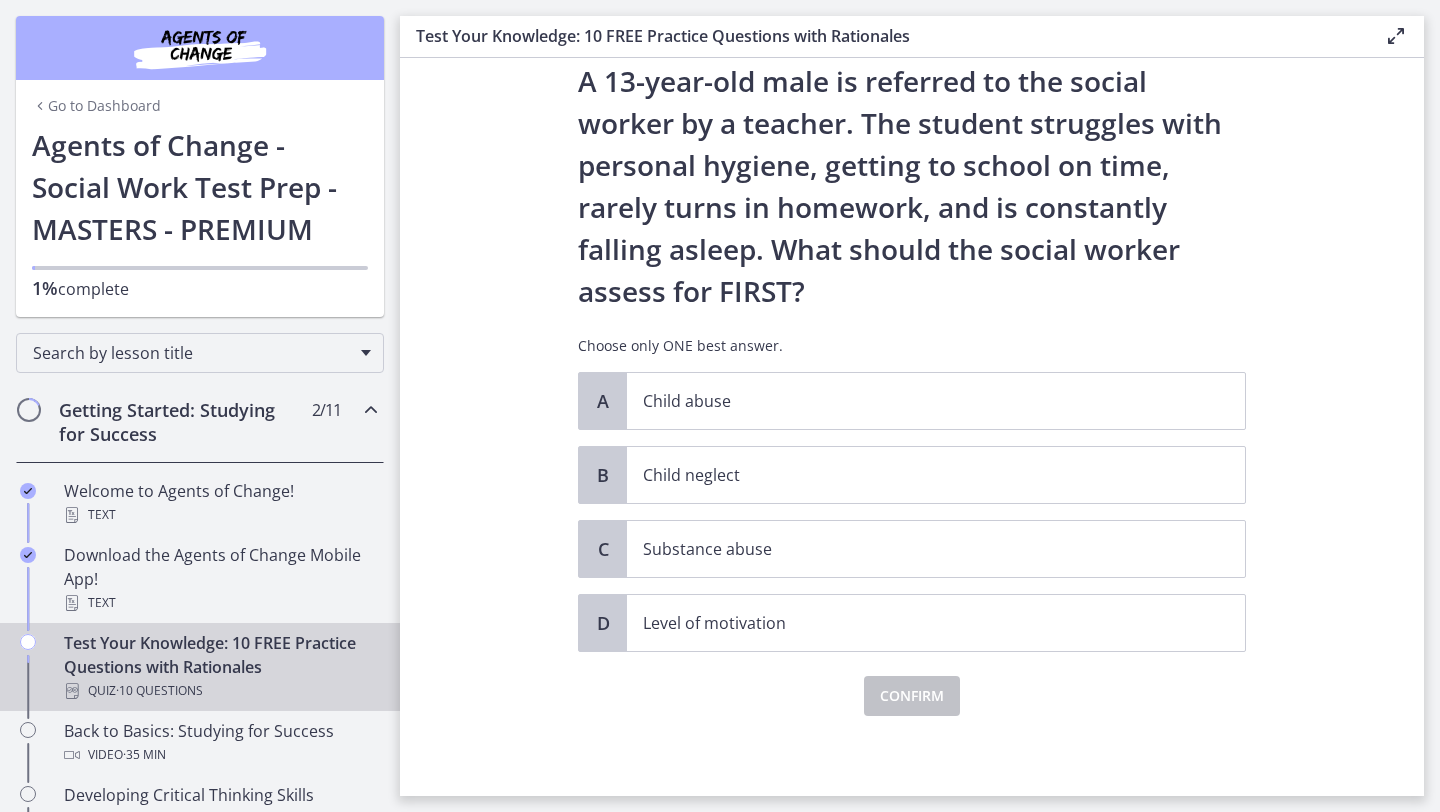 scroll, scrollTop: 0, scrollLeft: 0, axis: both 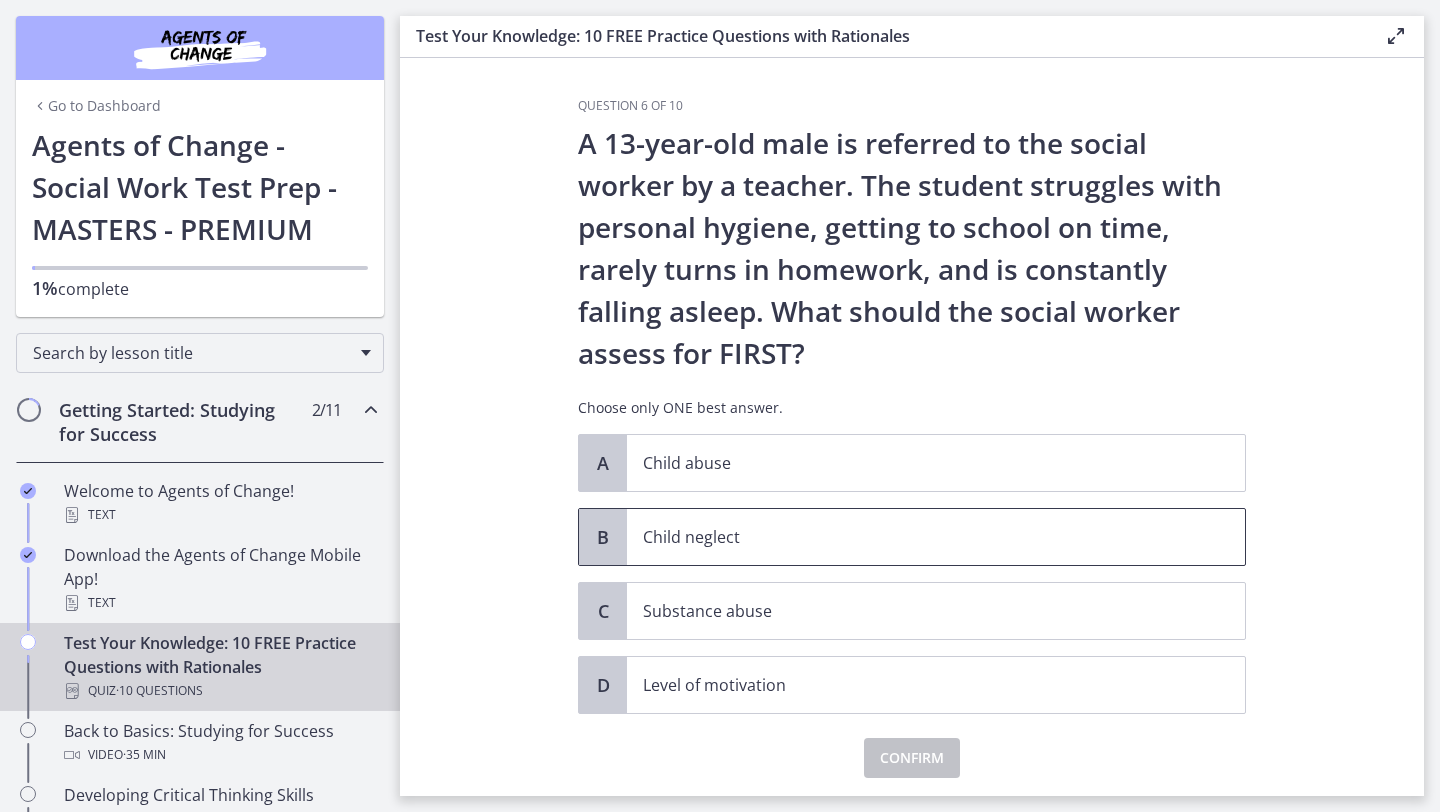 click on "Child neglect" at bounding box center (936, 537) 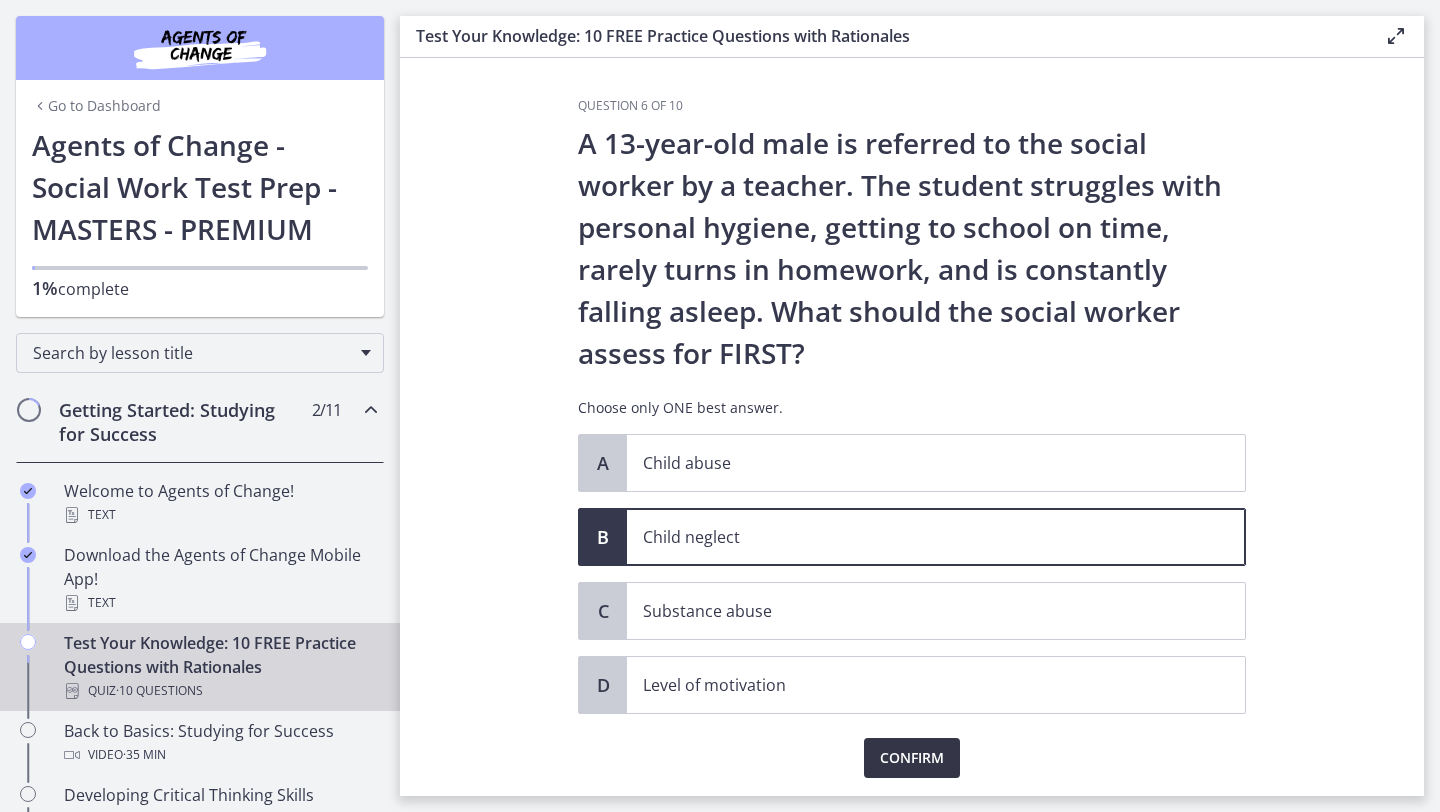 click on "Confirm" at bounding box center (912, 758) 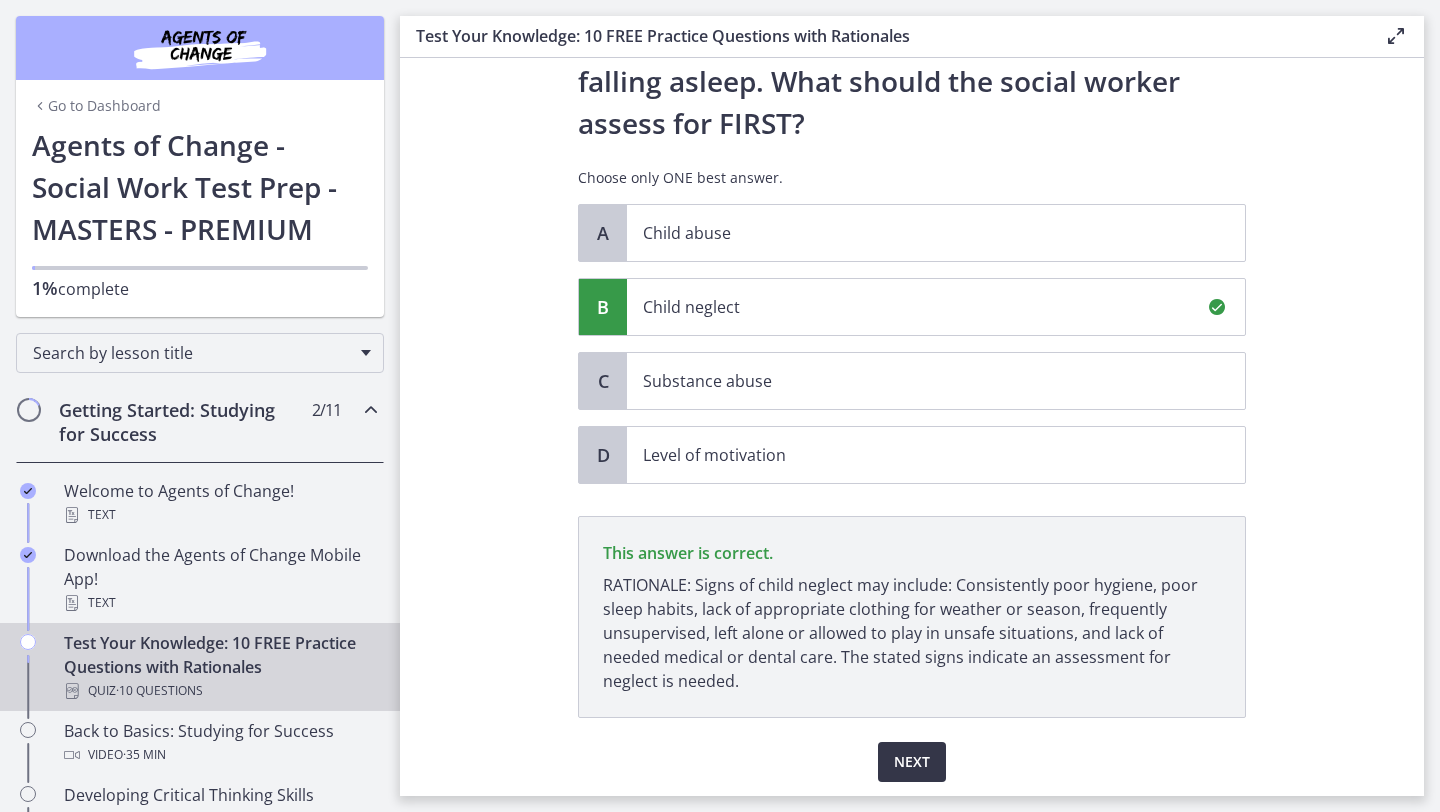 scroll, scrollTop: 296, scrollLeft: 0, axis: vertical 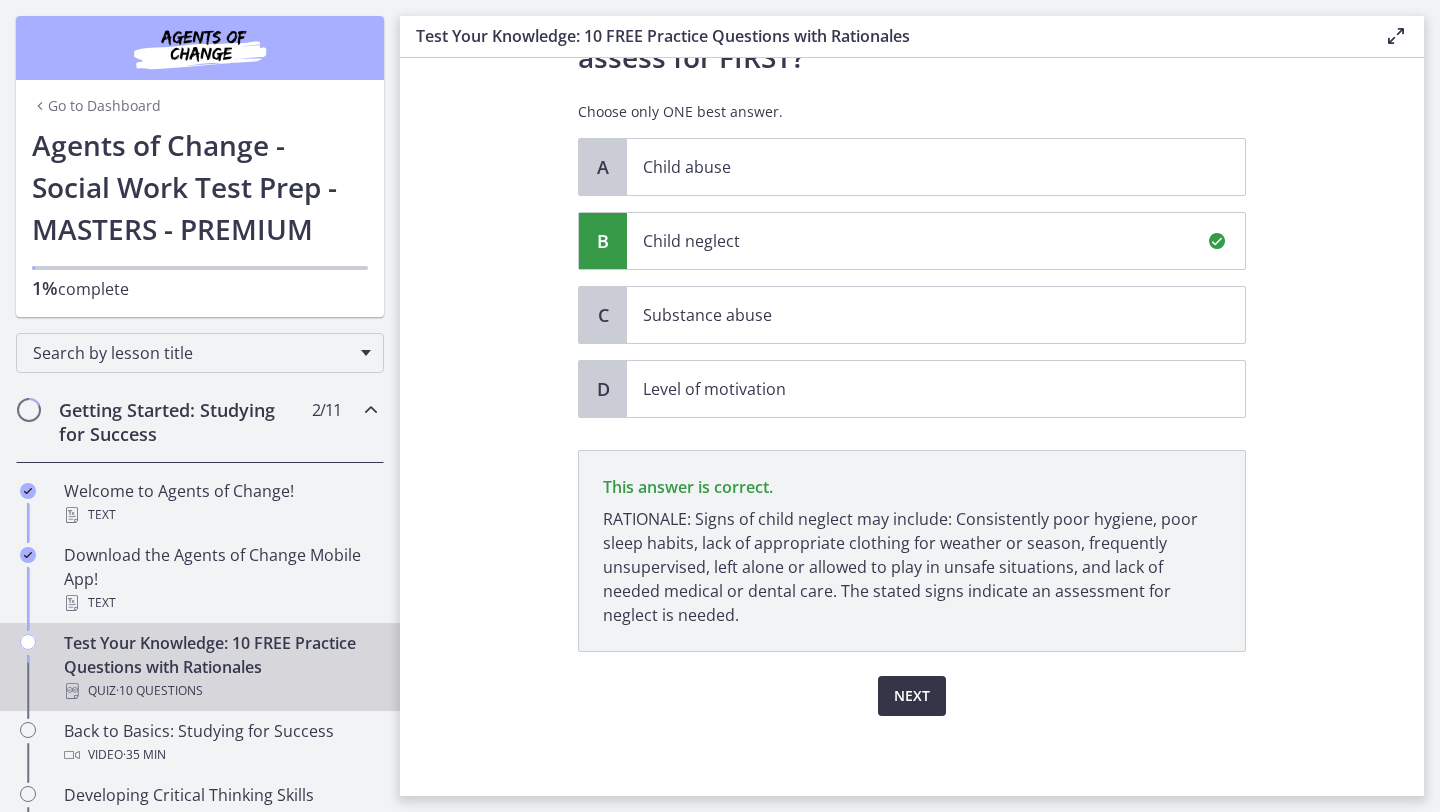 click on "Next" at bounding box center (912, 696) 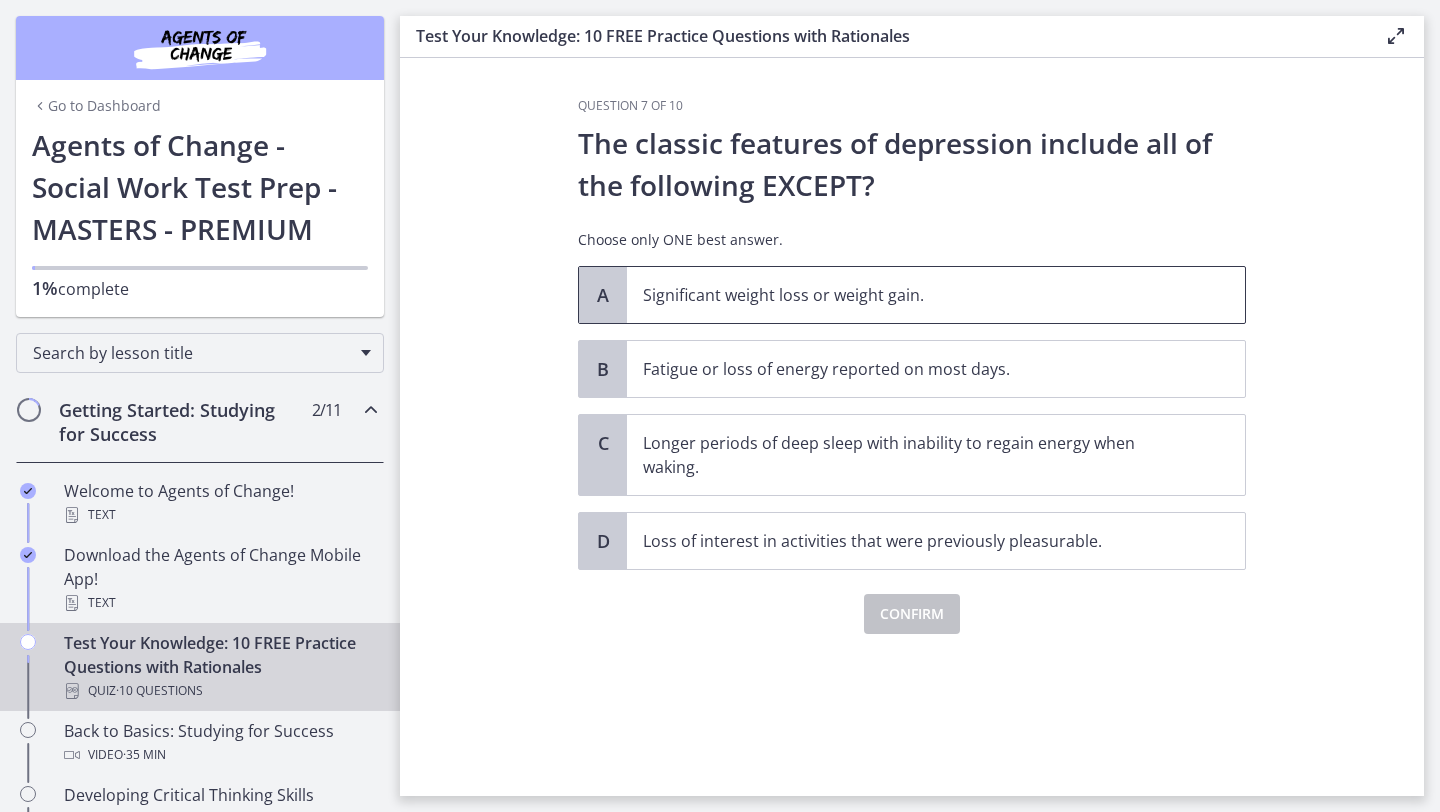 click on "Significant weight loss or weight gain." at bounding box center (916, 295) 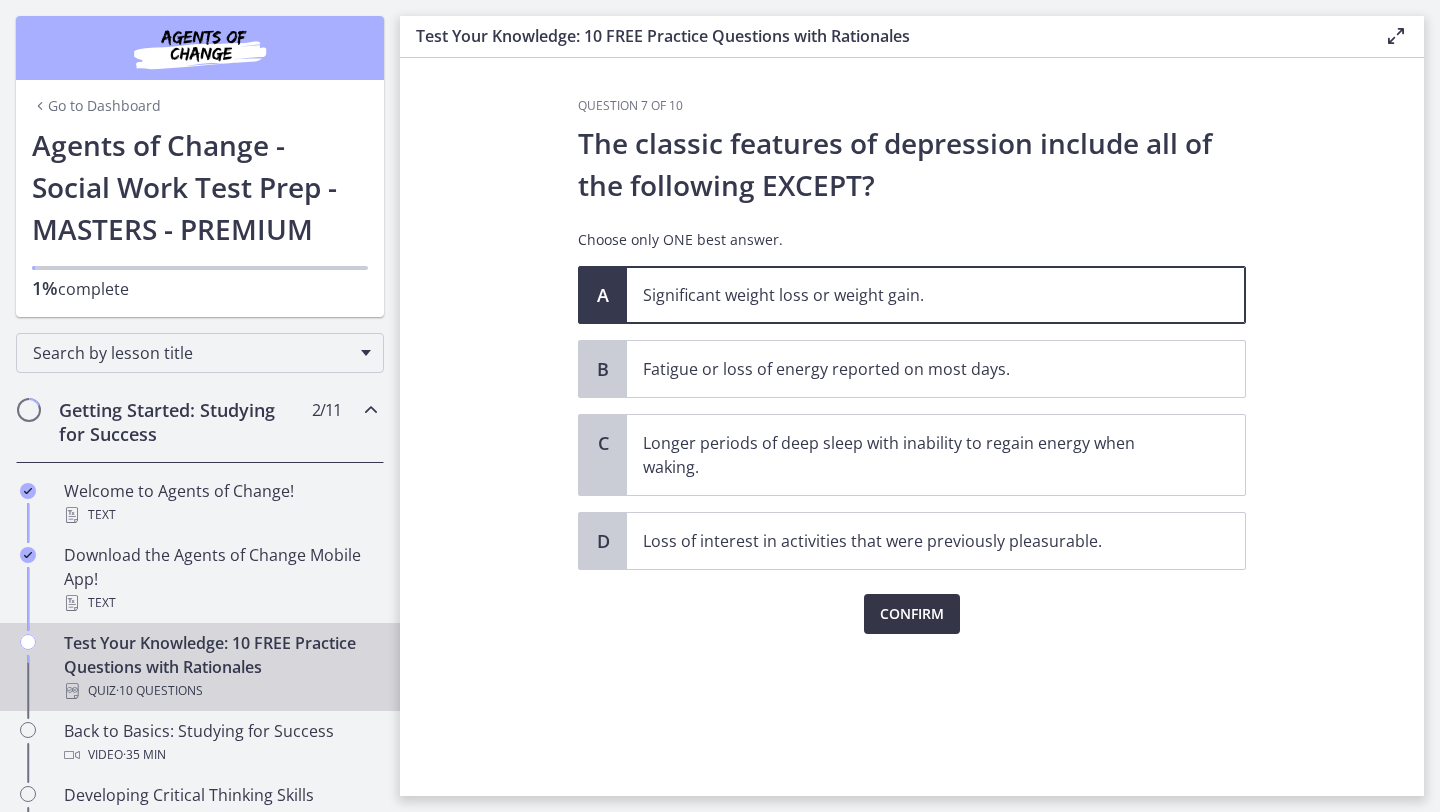 click on "Confirm" at bounding box center (912, 614) 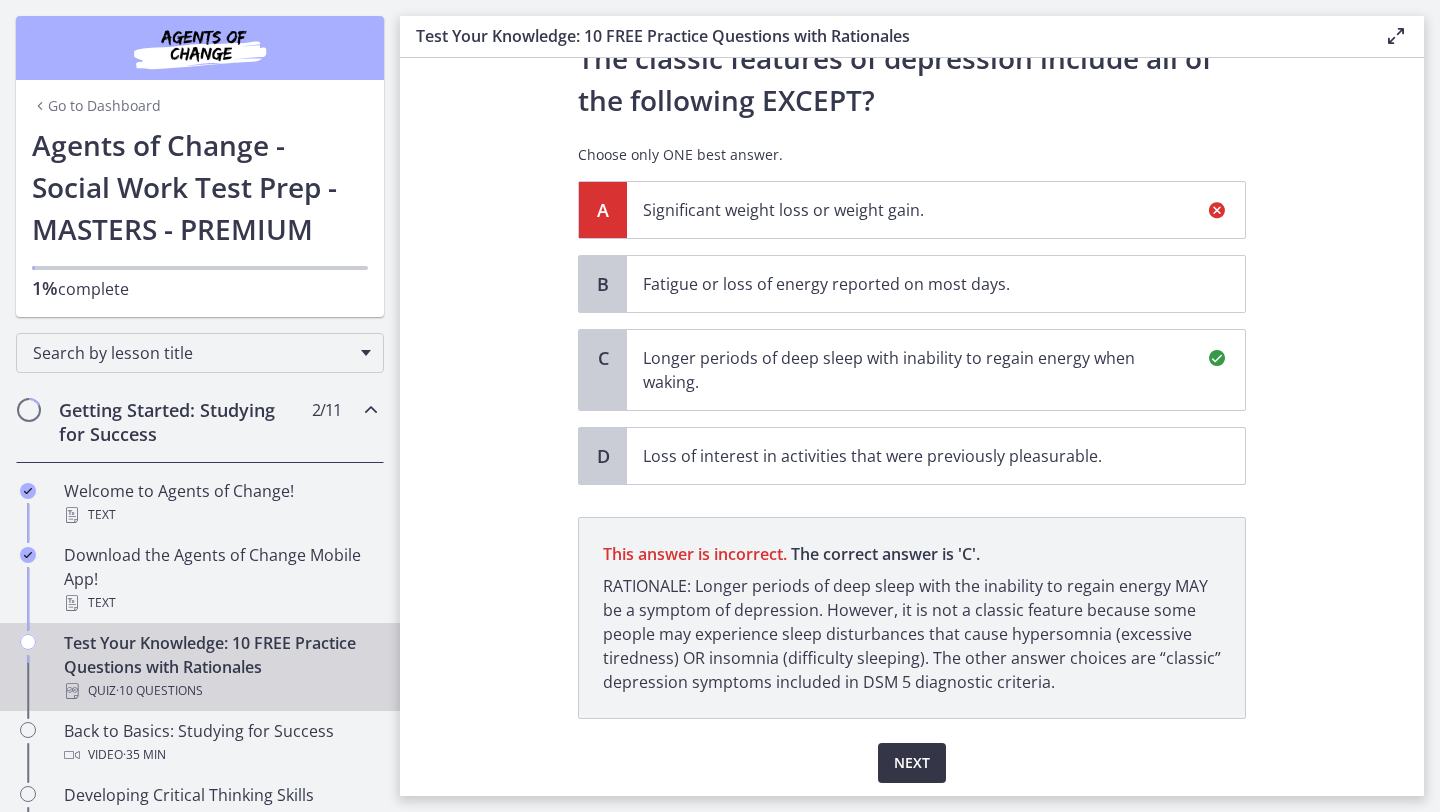 scroll, scrollTop: 152, scrollLeft: 0, axis: vertical 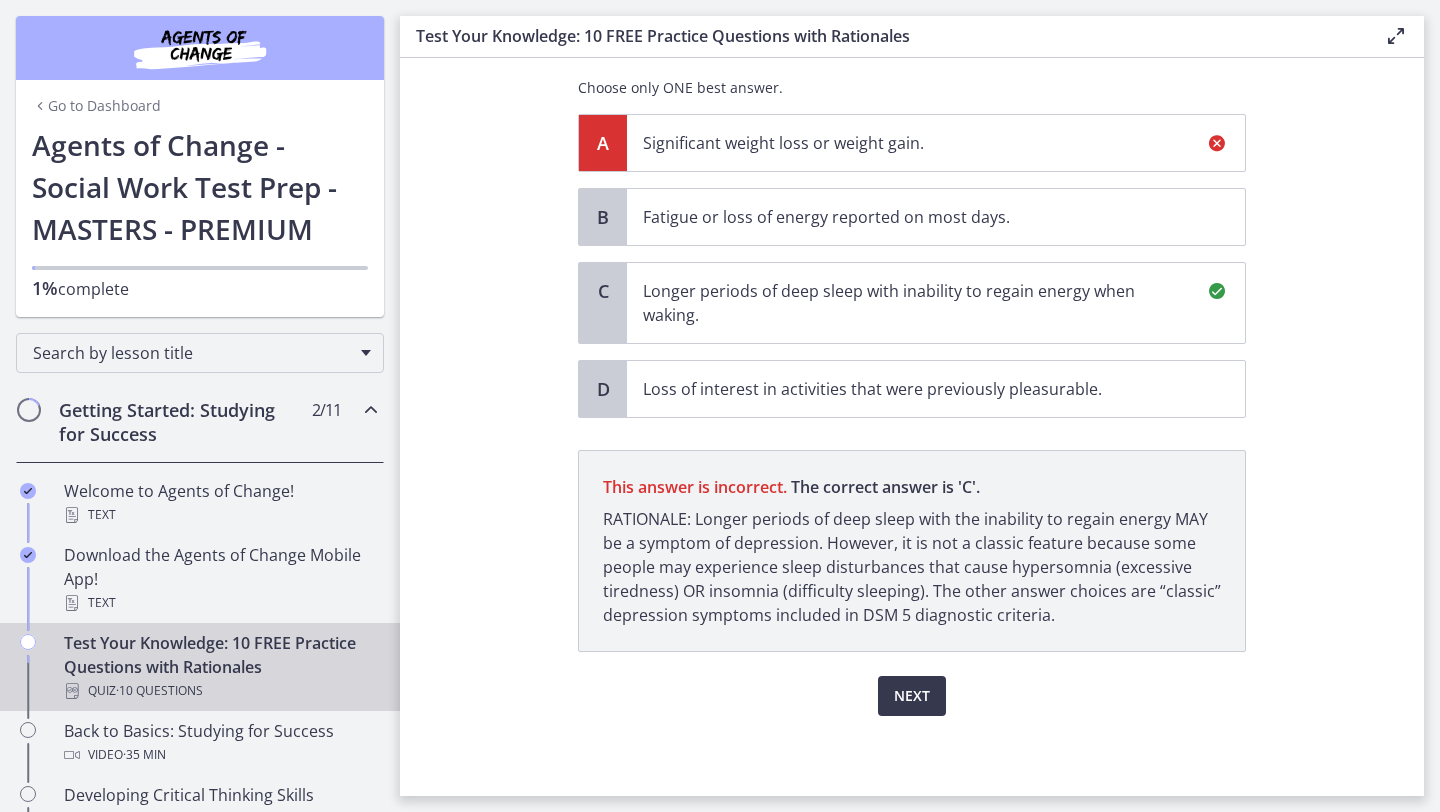 click on "Longer periods of deep sleep with inability to regain energy when waking." at bounding box center (916, 303) 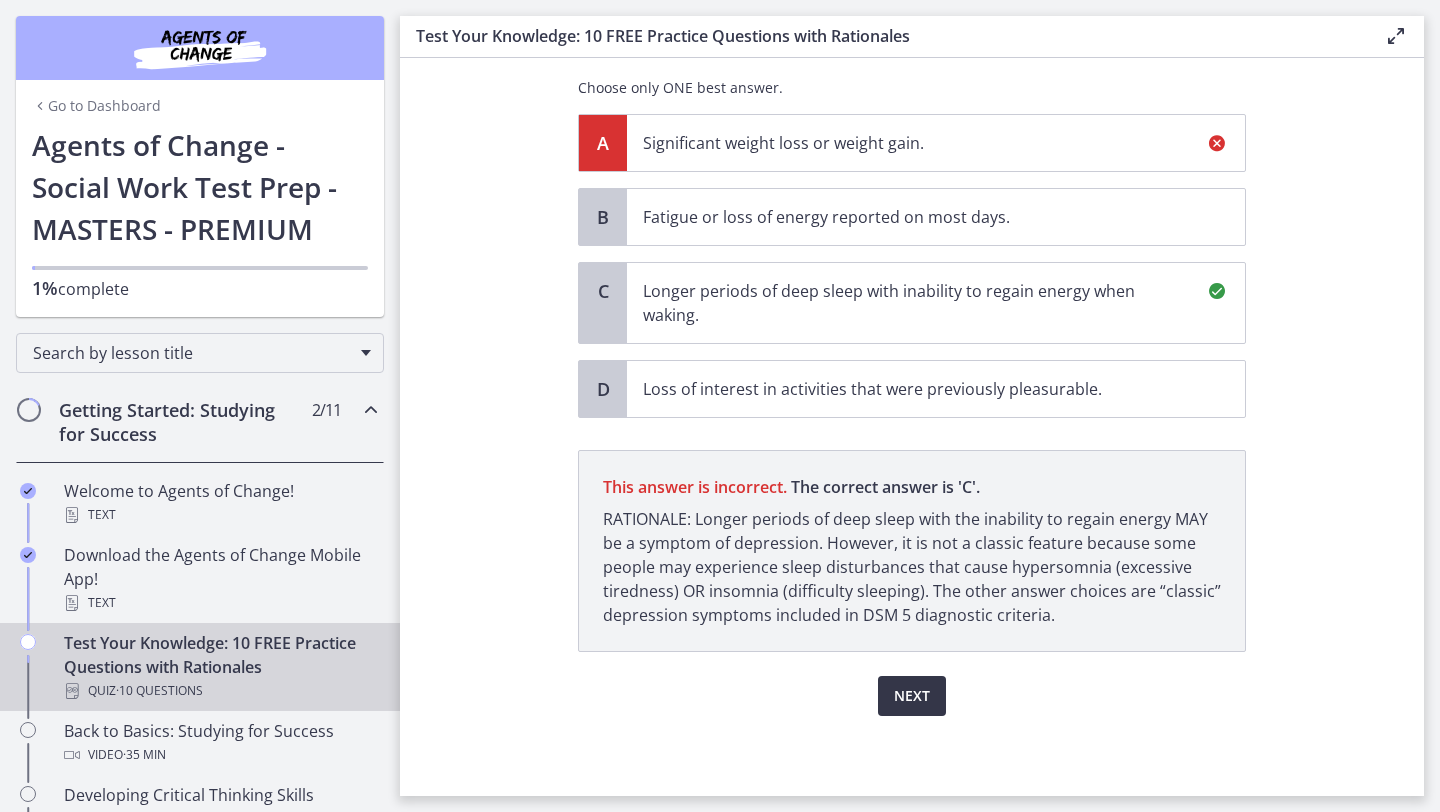 click on "Next" at bounding box center (912, 696) 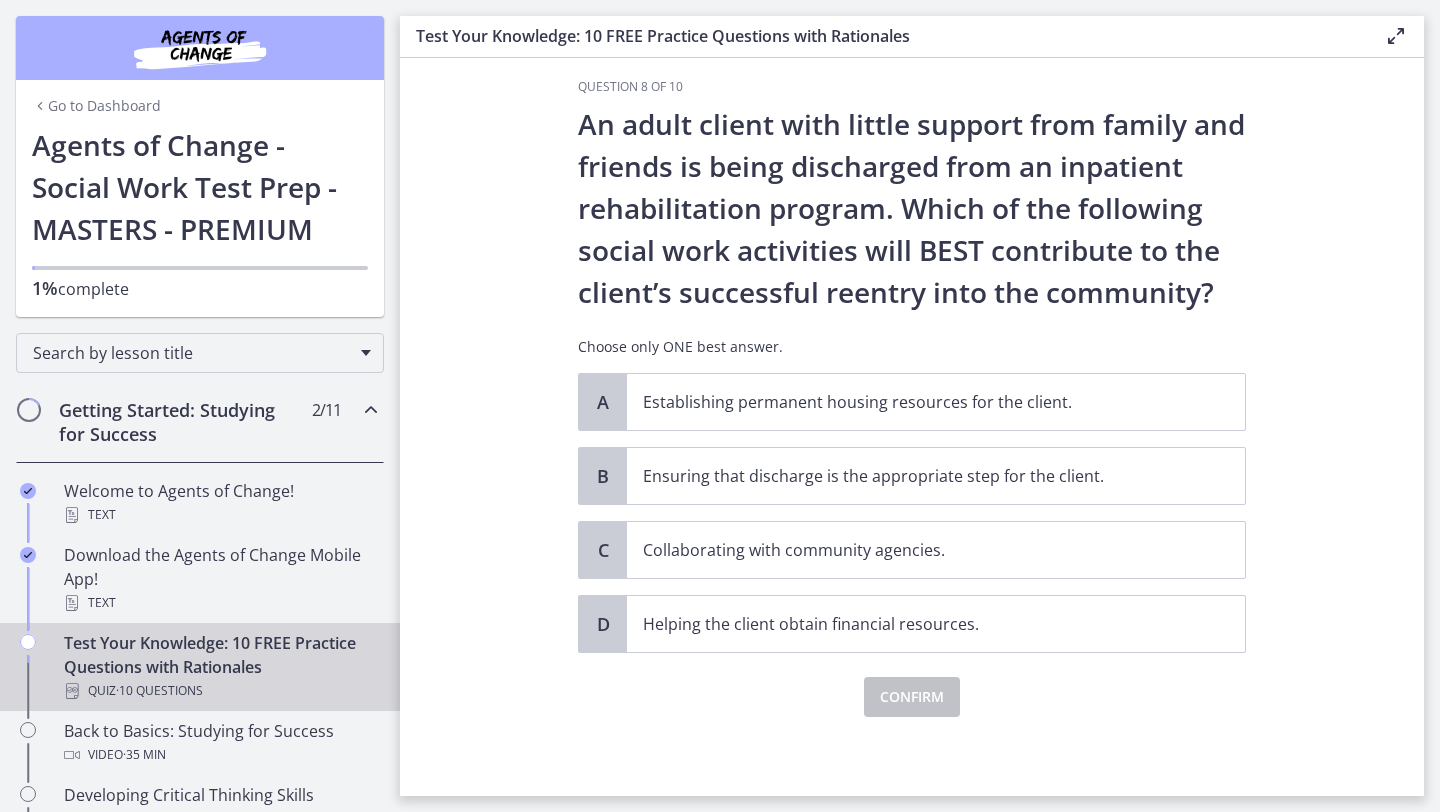 scroll, scrollTop: 20, scrollLeft: 0, axis: vertical 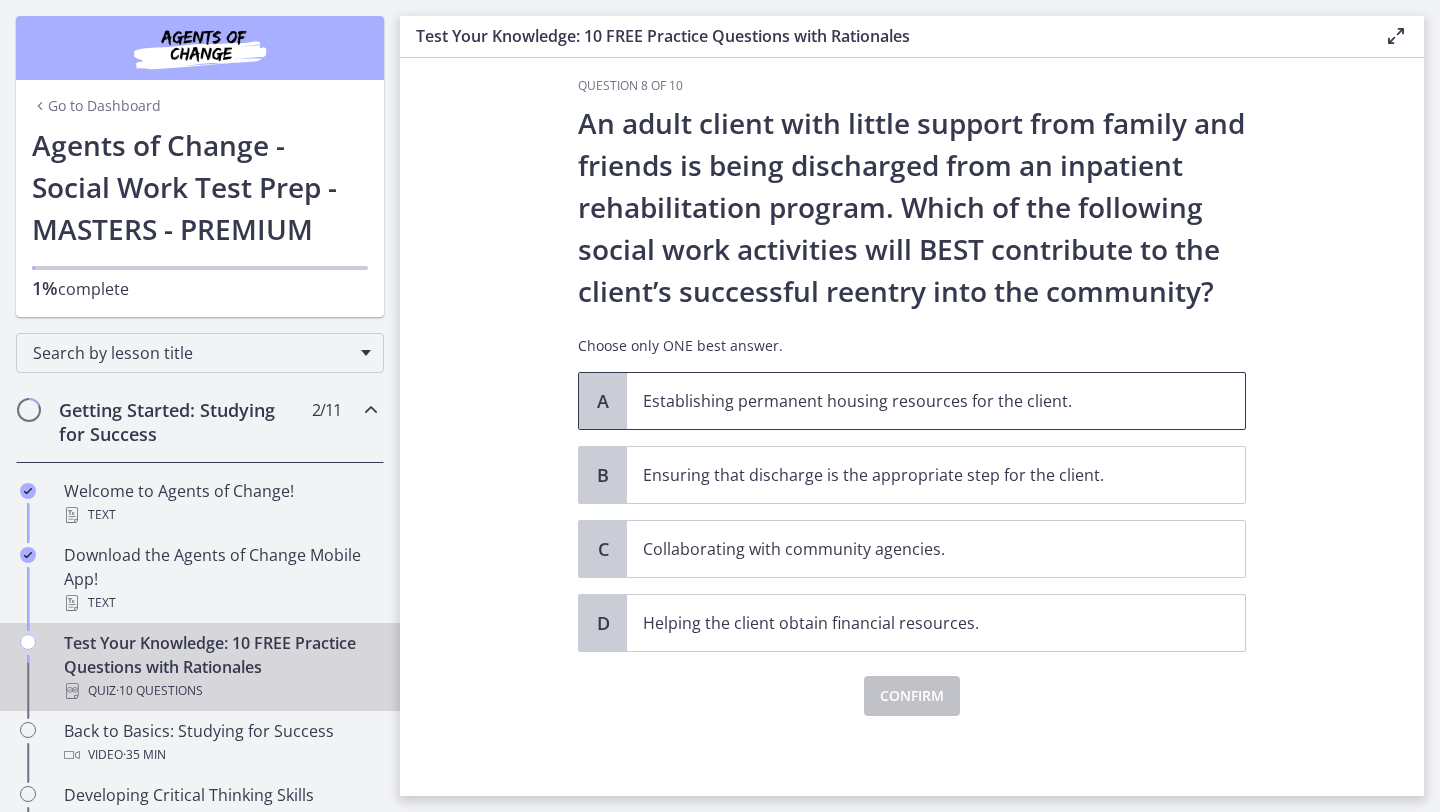 click on "Establishing permanent housing resources for the client." at bounding box center (936, 401) 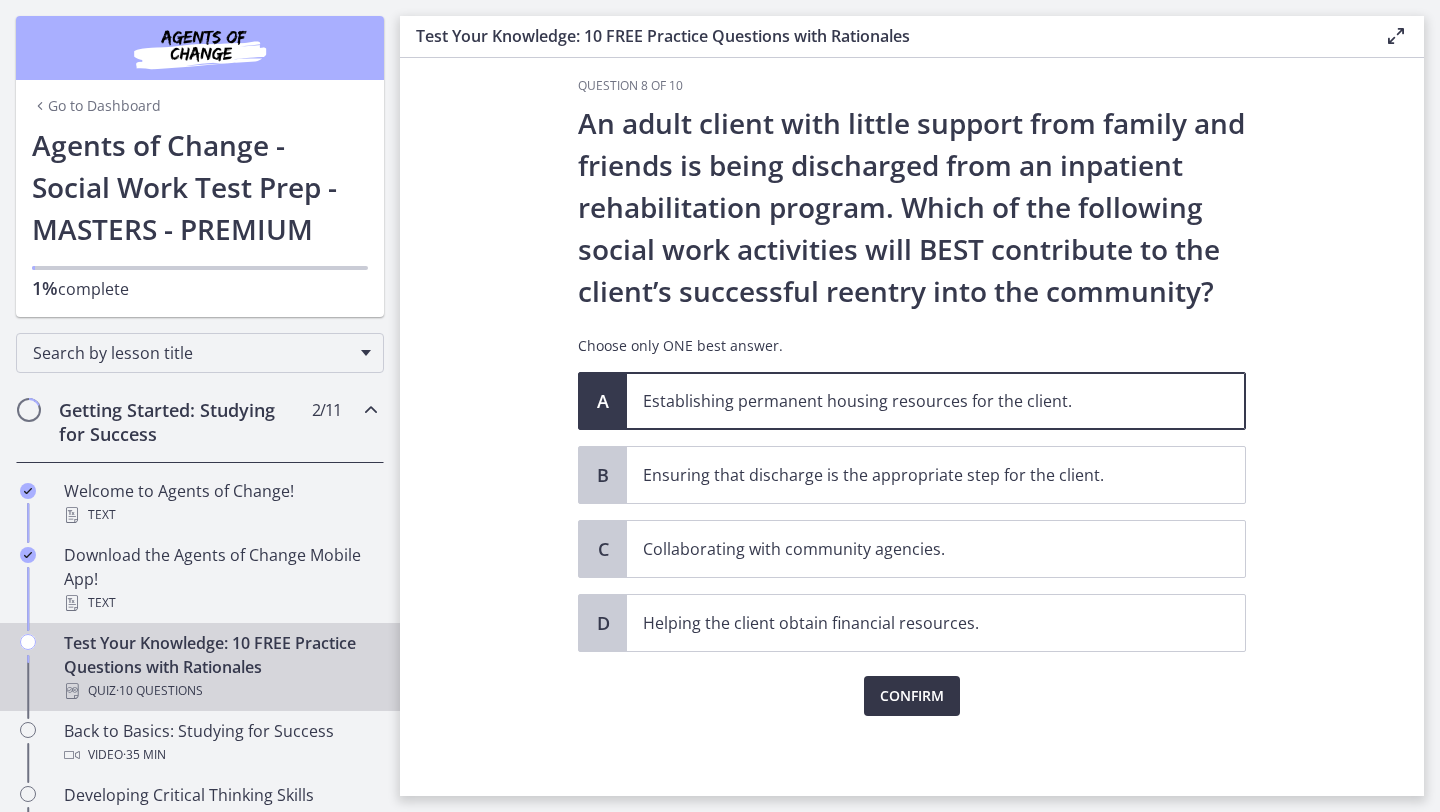 click on "Confirm" at bounding box center [912, 696] 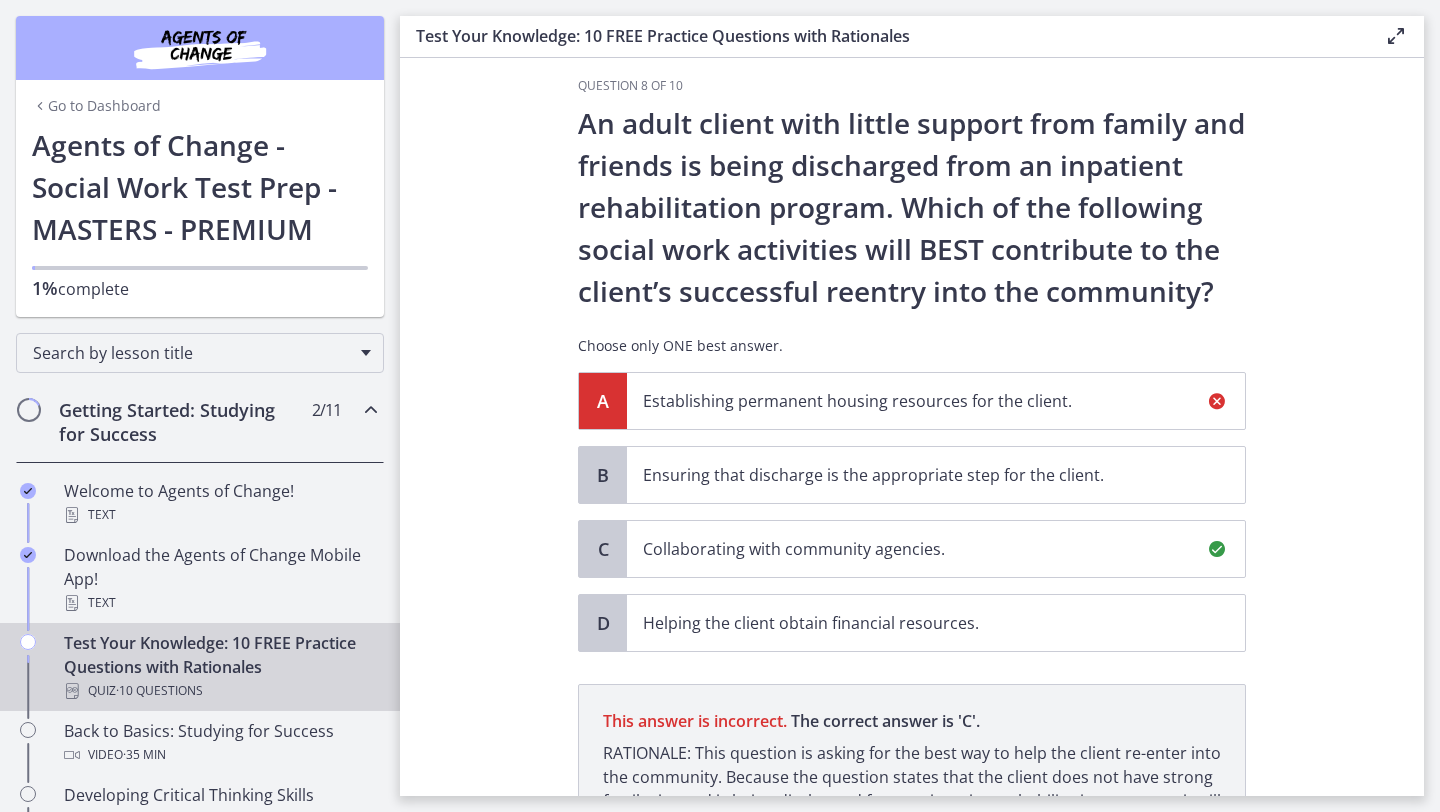 scroll, scrollTop: 254, scrollLeft: 0, axis: vertical 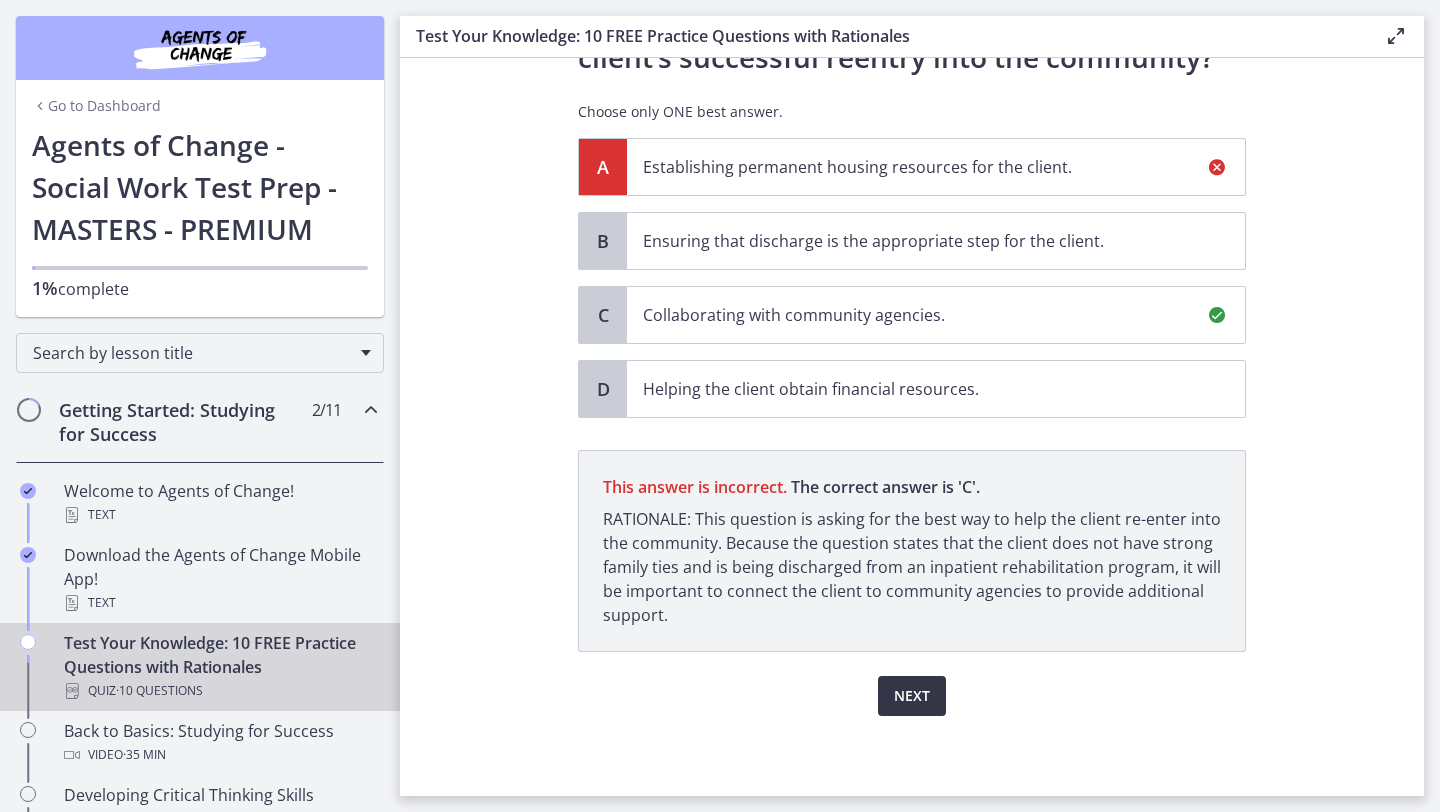click on "Next" at bounding box center [912, 696] 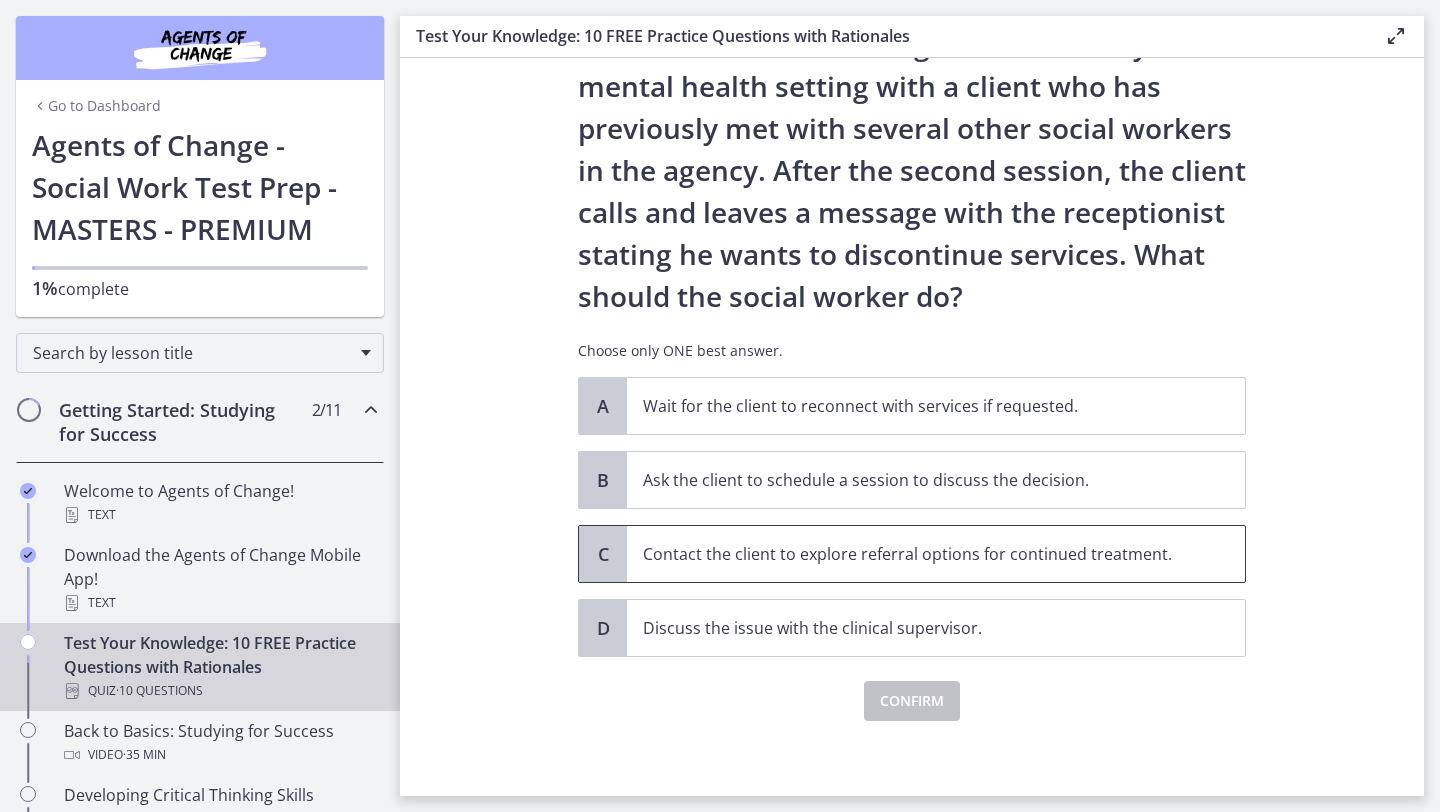 scroll, scrollTop: 104, scrollLeft: 0, axis: vertical 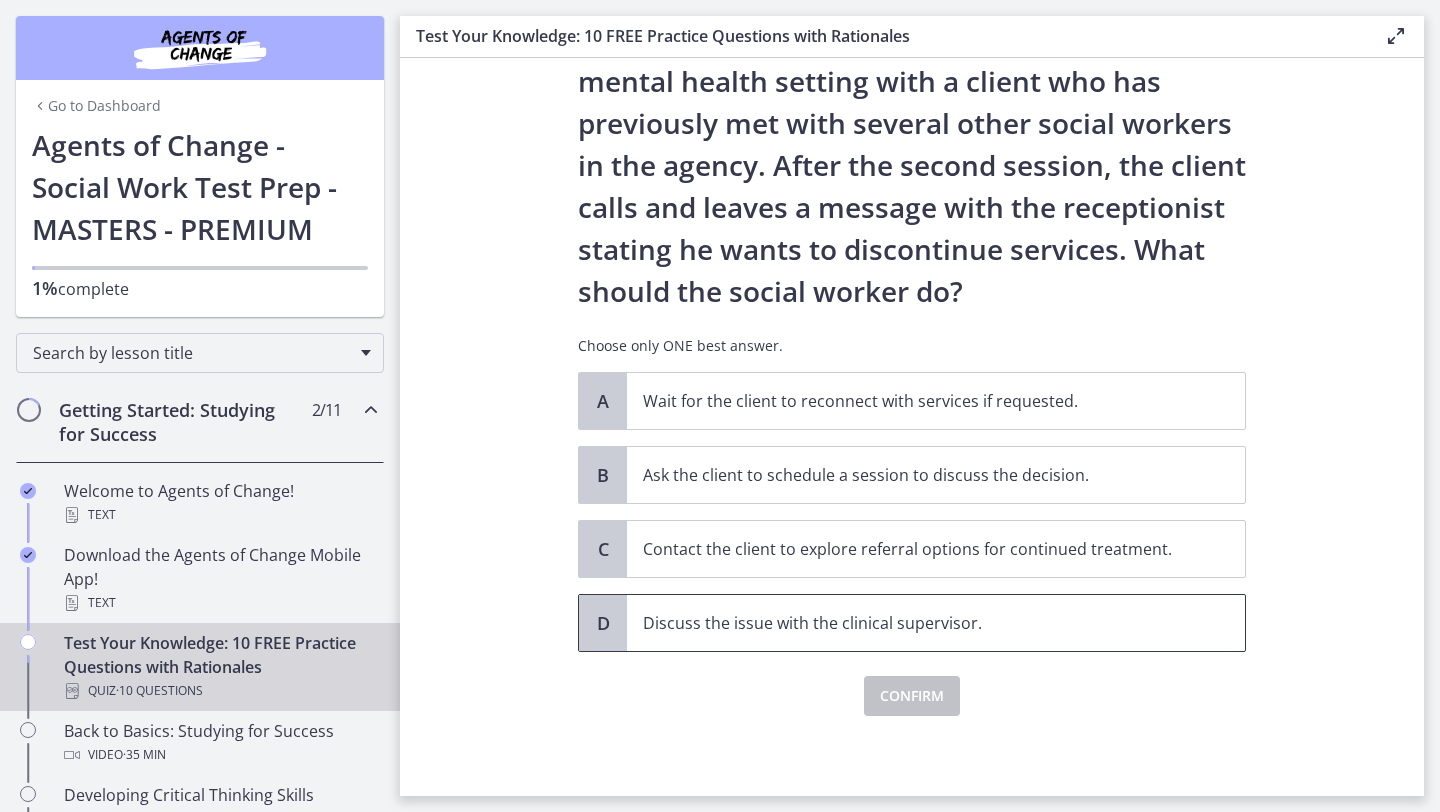 click on "Discuss the issue with the clinical supervisor." at bounding box center (916, 623) 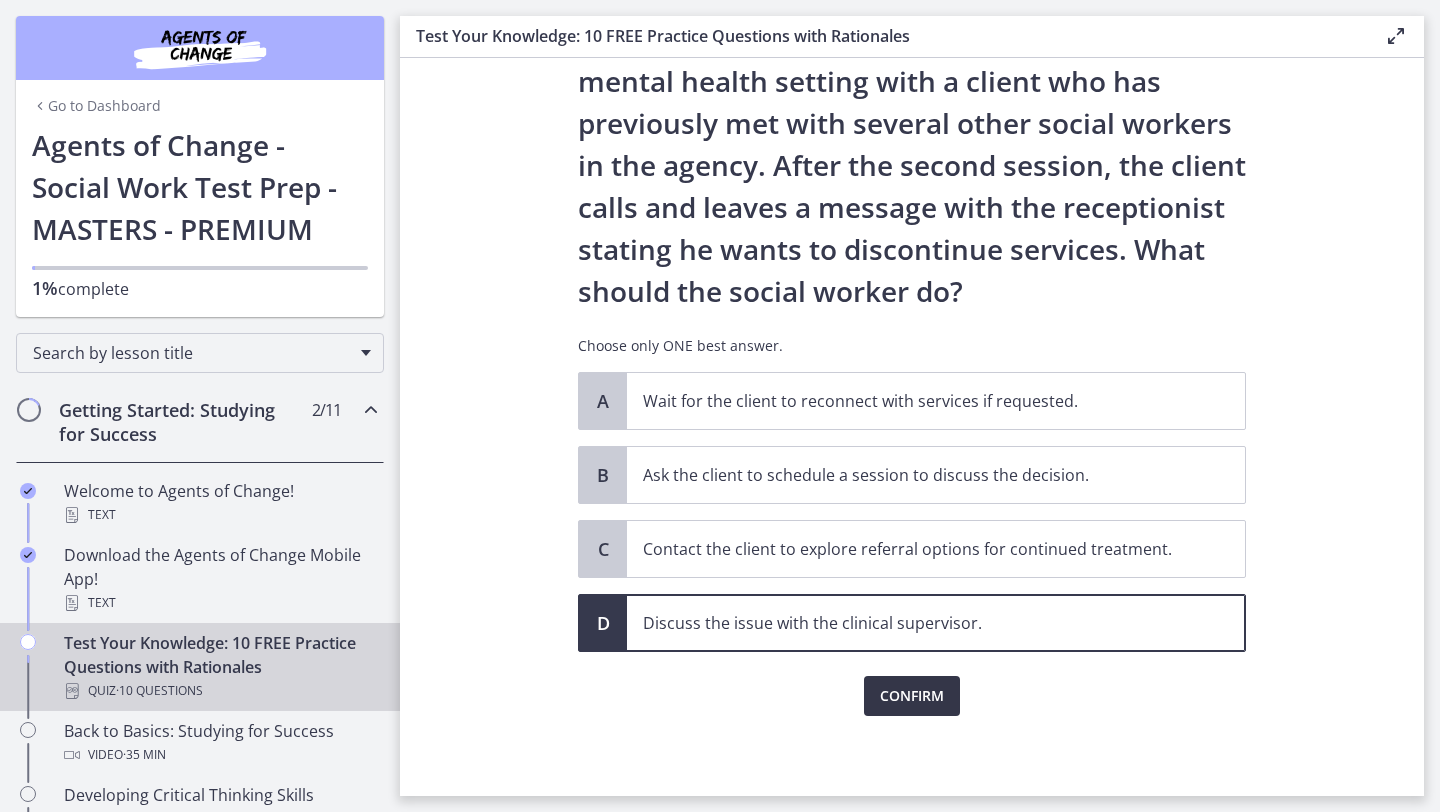 click on "Confirm" at bounding box center (912, 696) 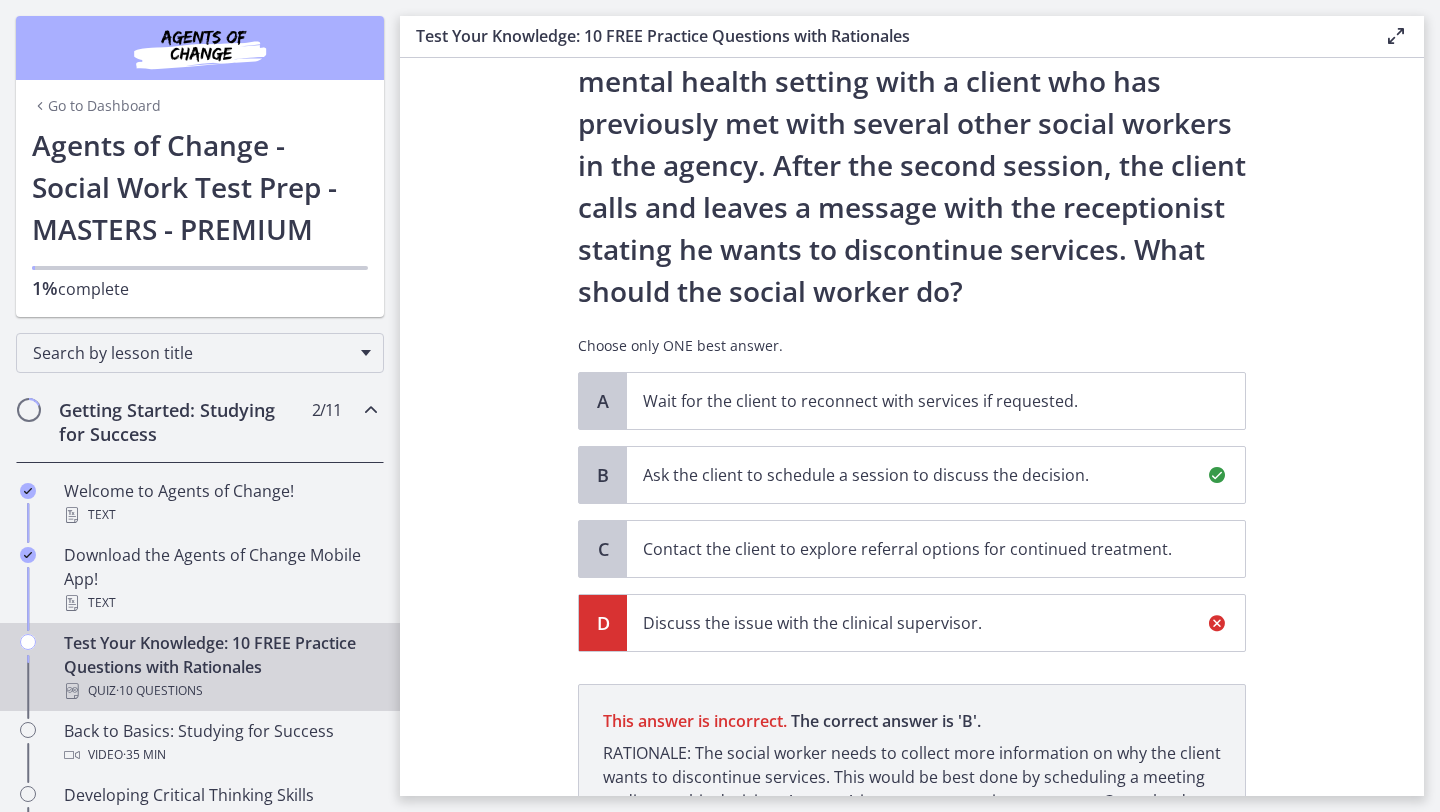 scroll, scrollTop: 338, scrollLeft: 0, axis: vertical 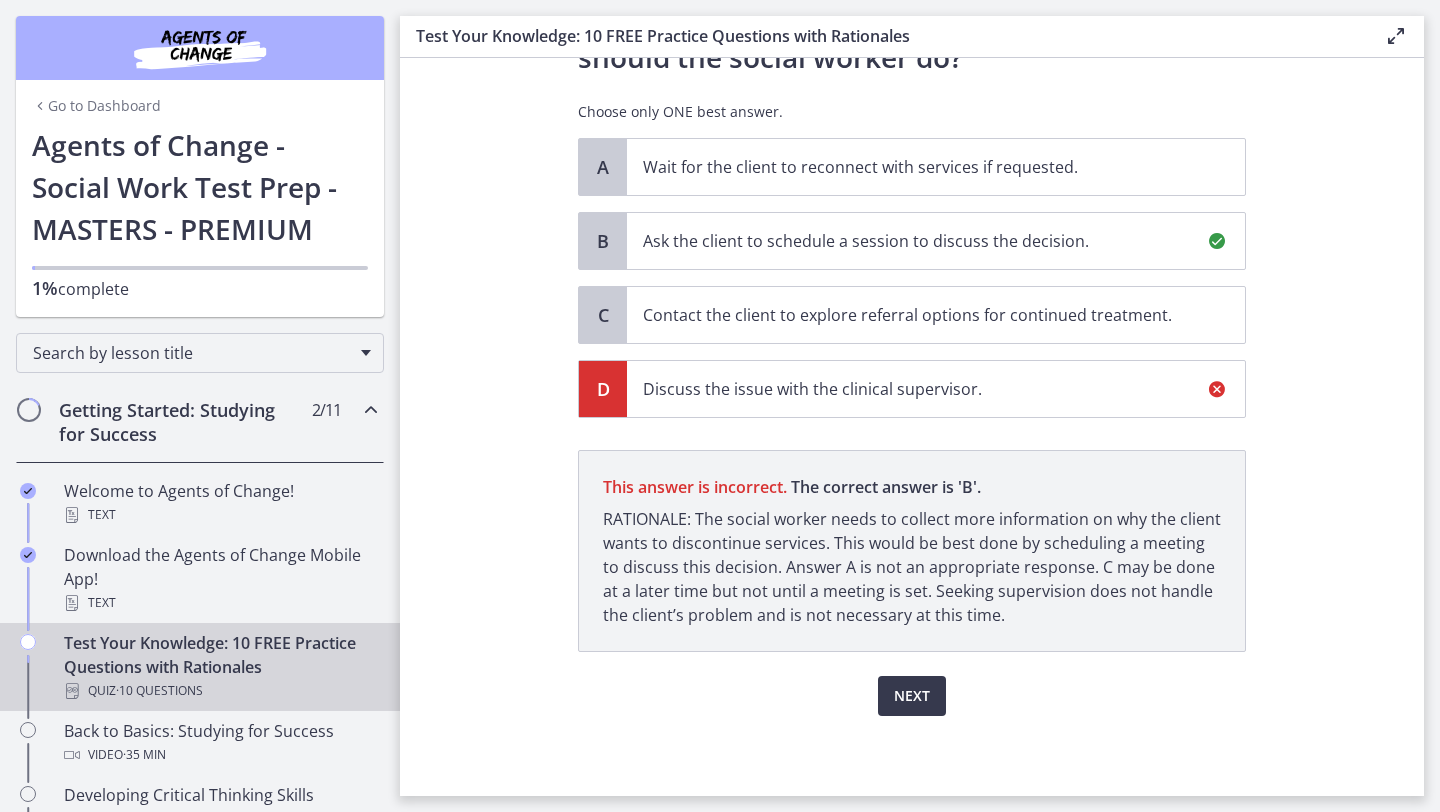 click on "Question   9   of   10
A social worker is working in a community mental health setting with a client who has previously met with several other social workers in the agency. After the second session, the client calls and leaves a message with the receptionist stating he wants to discontinue services. What should the social worker do?
Choose only ONE best answer.
A
Wait for the client to reconnect with services if requested.
B
Ask the client to schedule a session to discuss the decision.
C
Contact the client to explore referral options for continued treatment.
D
Discuss the issue with the clinical supervisor." 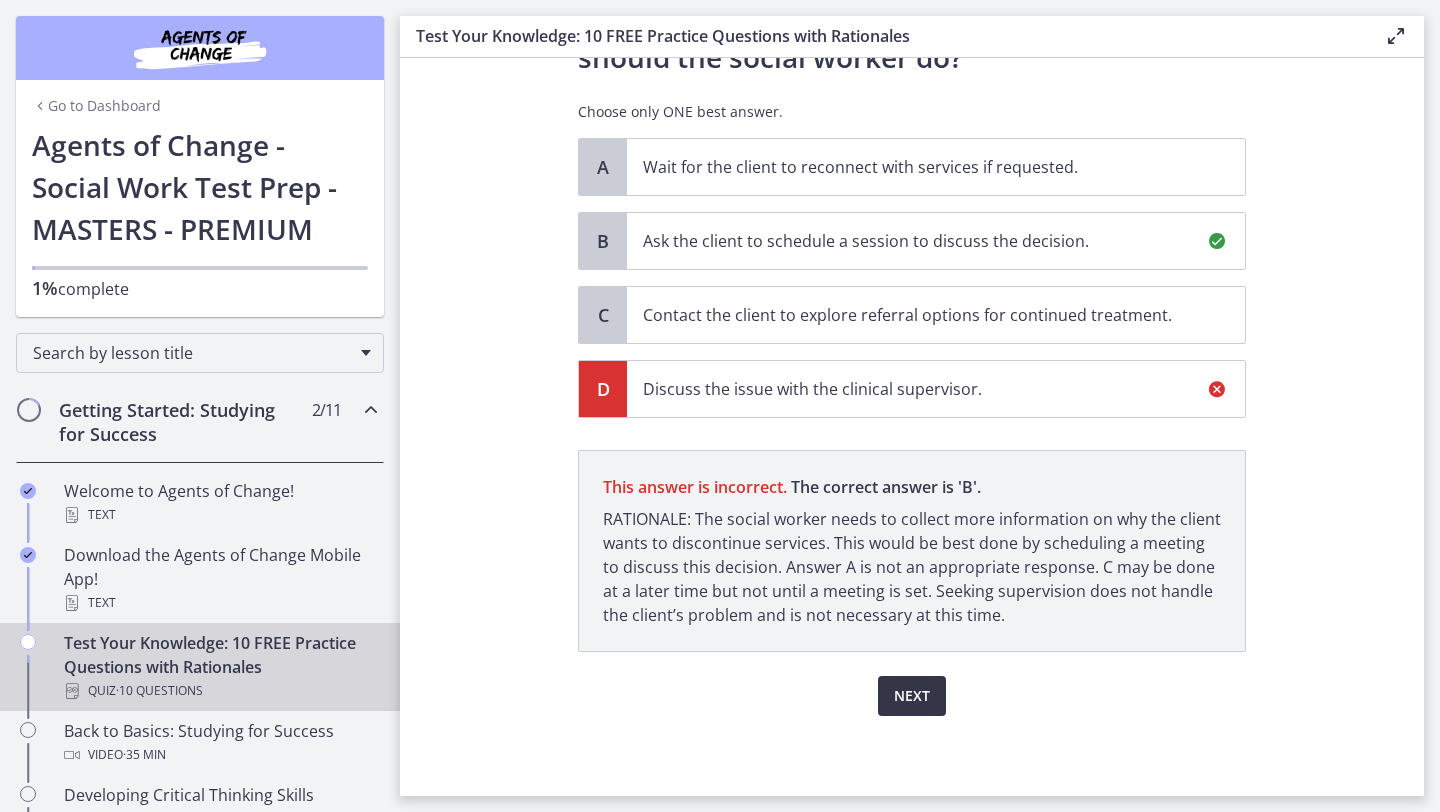 click on "Next" at bounding box center (912, 696) 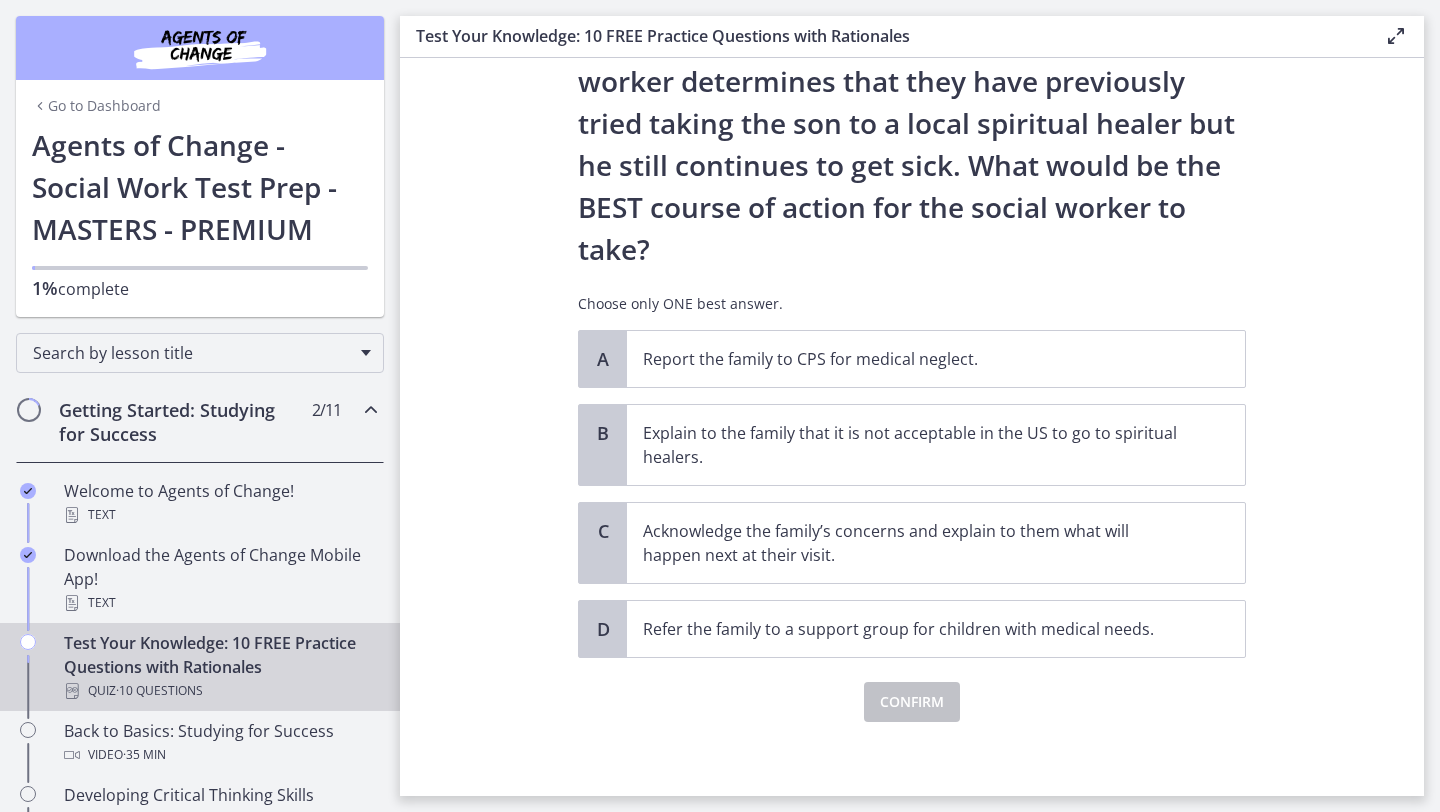 scroll, scrollTop: 320, scrollLeft: 0, axis: vertical 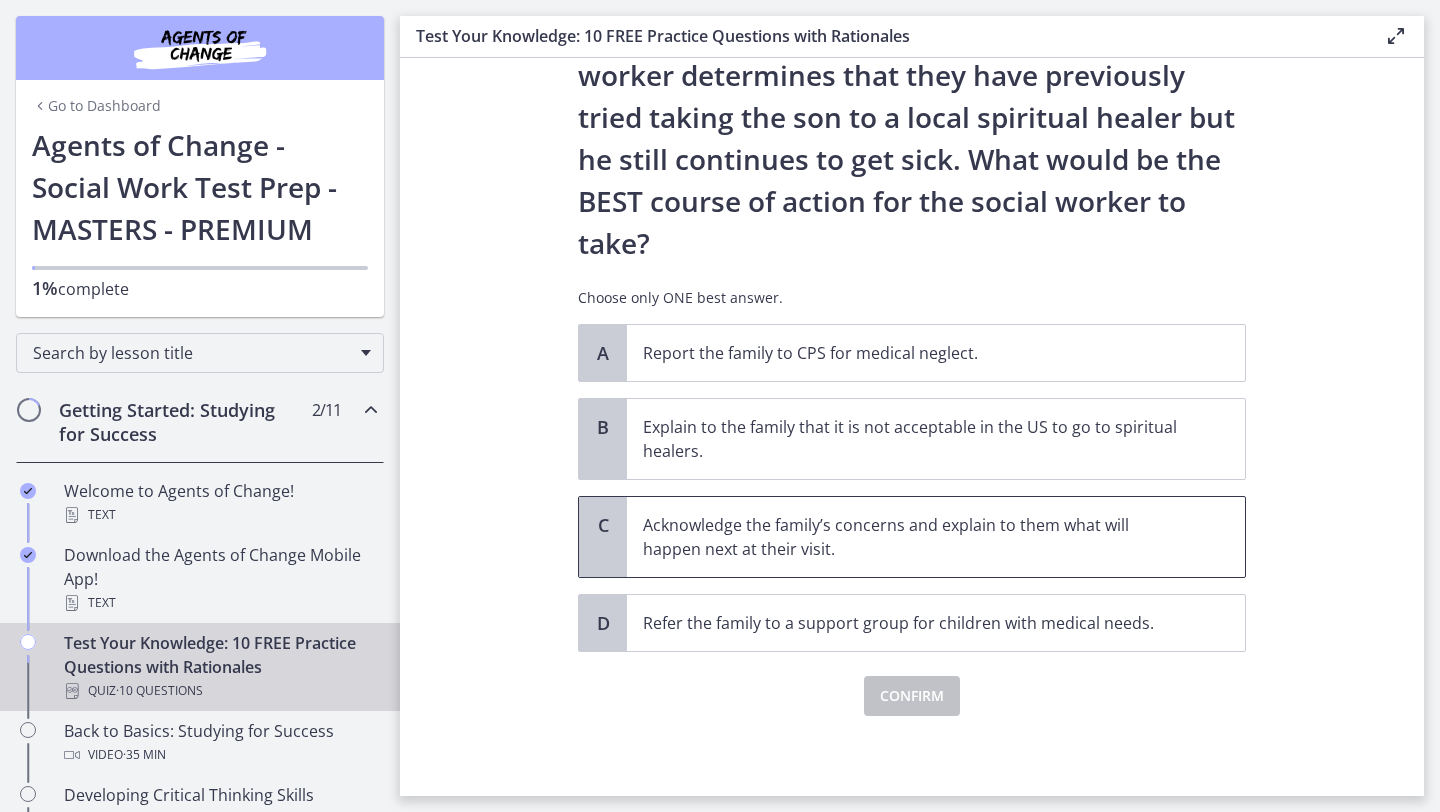 click on "Acknowledge the family’s concerns and explain to them what will happen next at their visit." at bounding box center [916, 537] 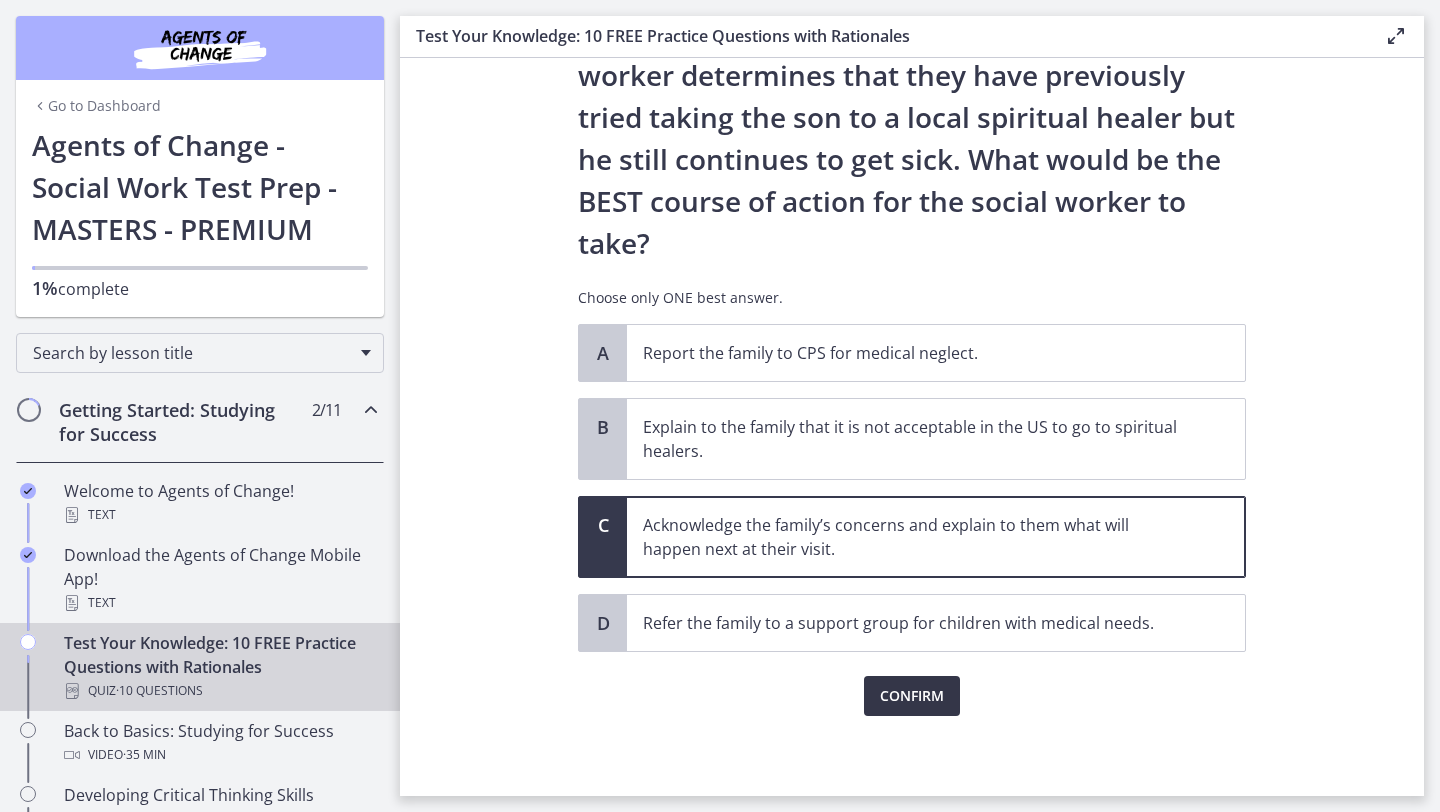 click on "Confirm" at bounding box center (912, 696) 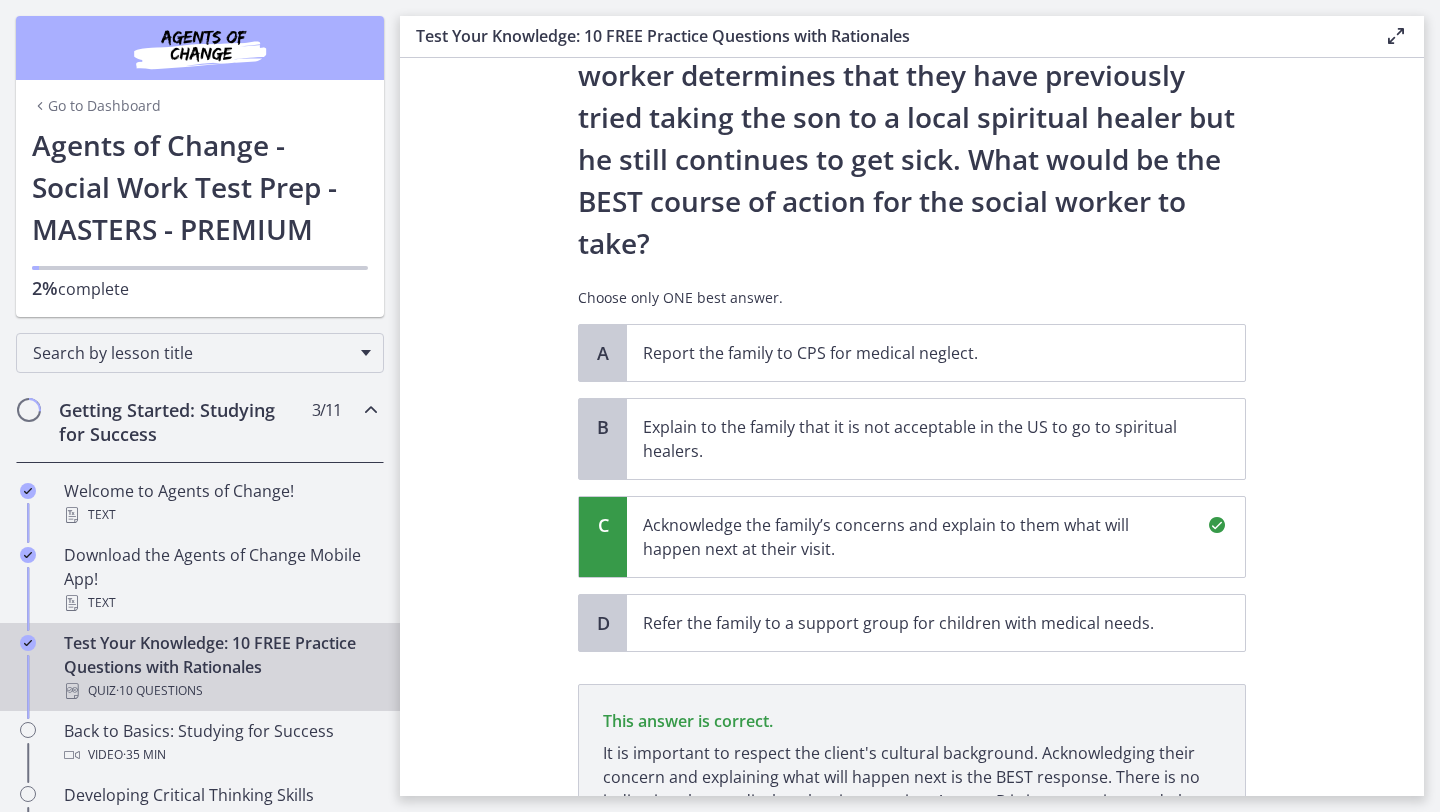 scroll, scrollTop: 554, scrollLeft: 0, axis: vertical 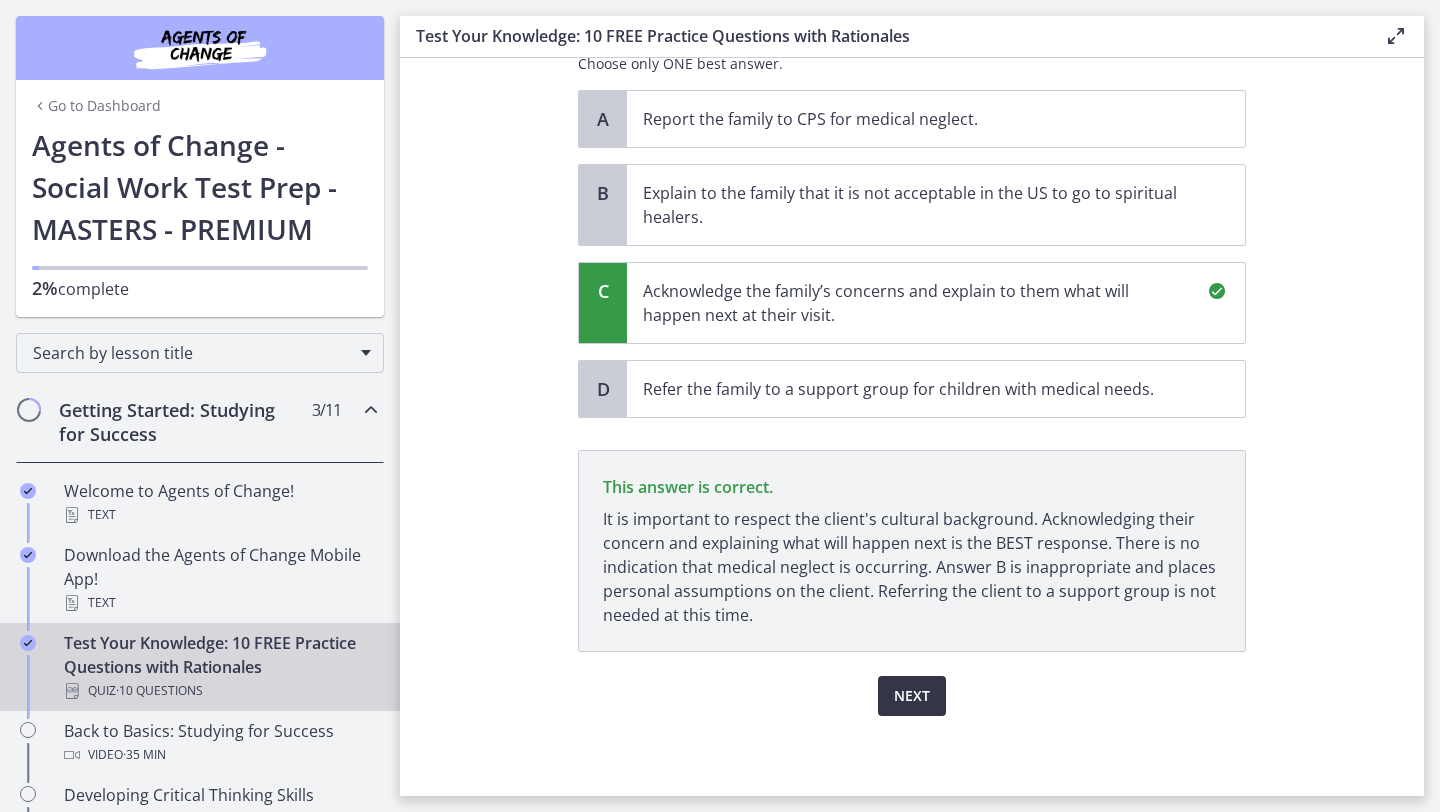 click on "Next" at bounding box center [912, 696] 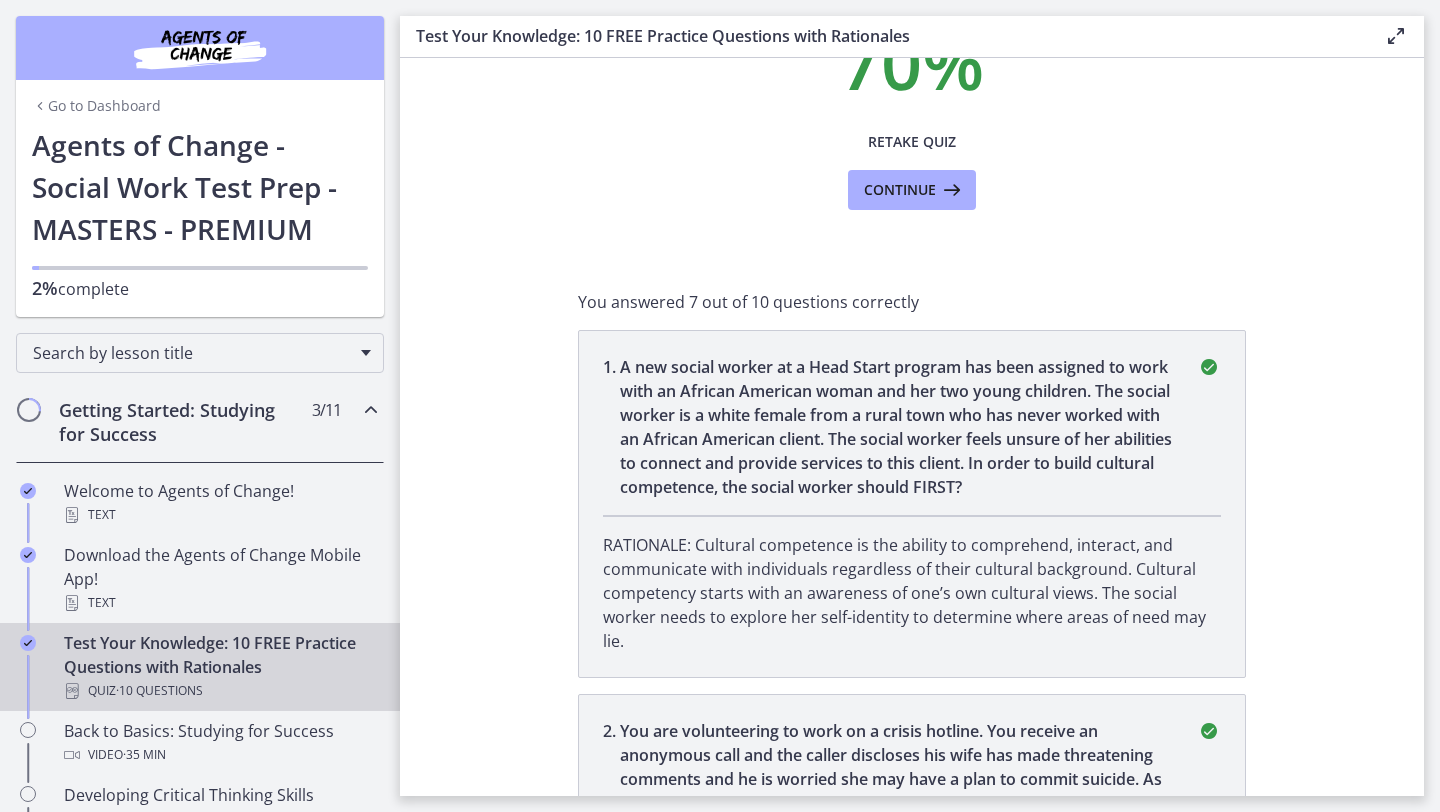 scroll, scrollTop: 171, scrollLeft: 0, axis: vertical 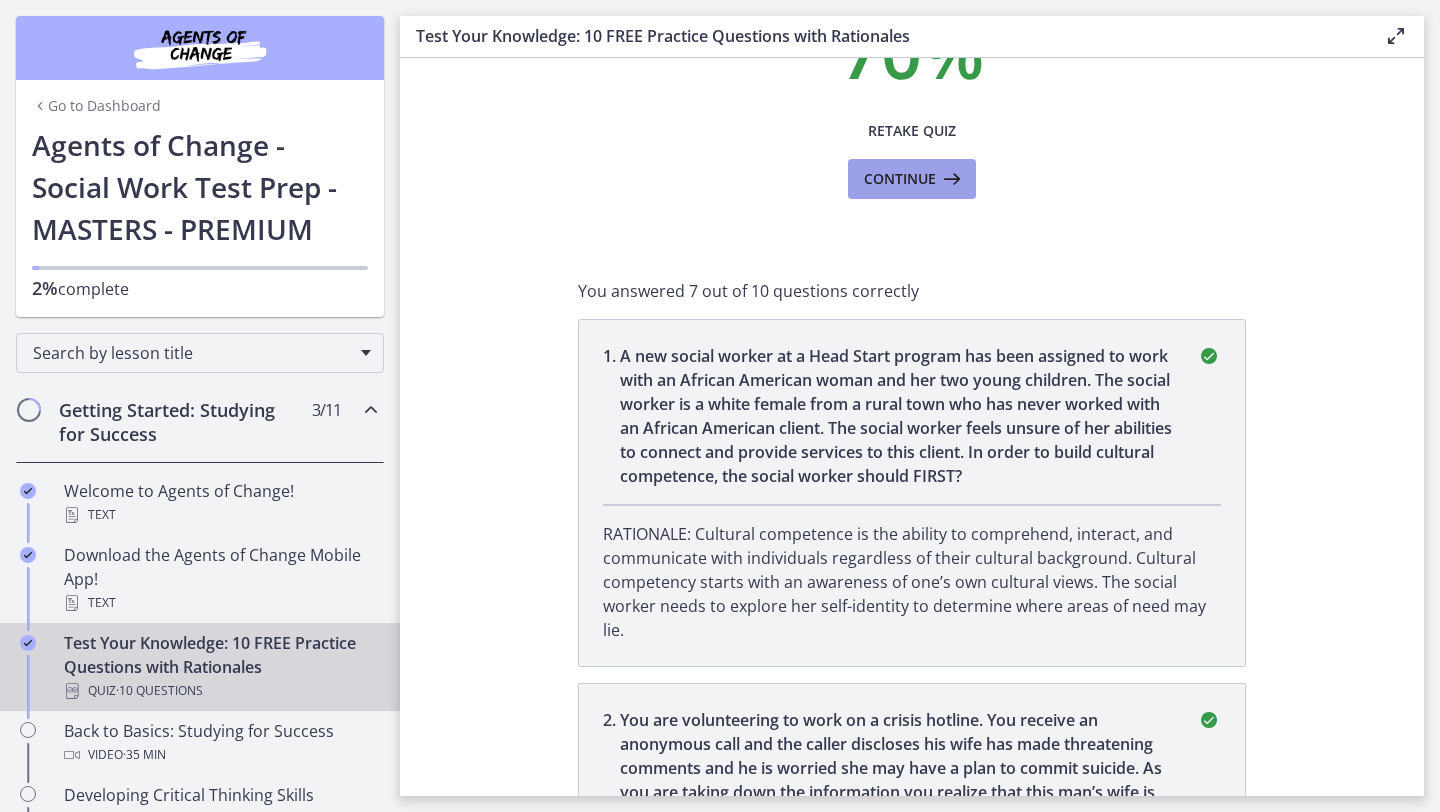 click at bounding box center [950, 179] 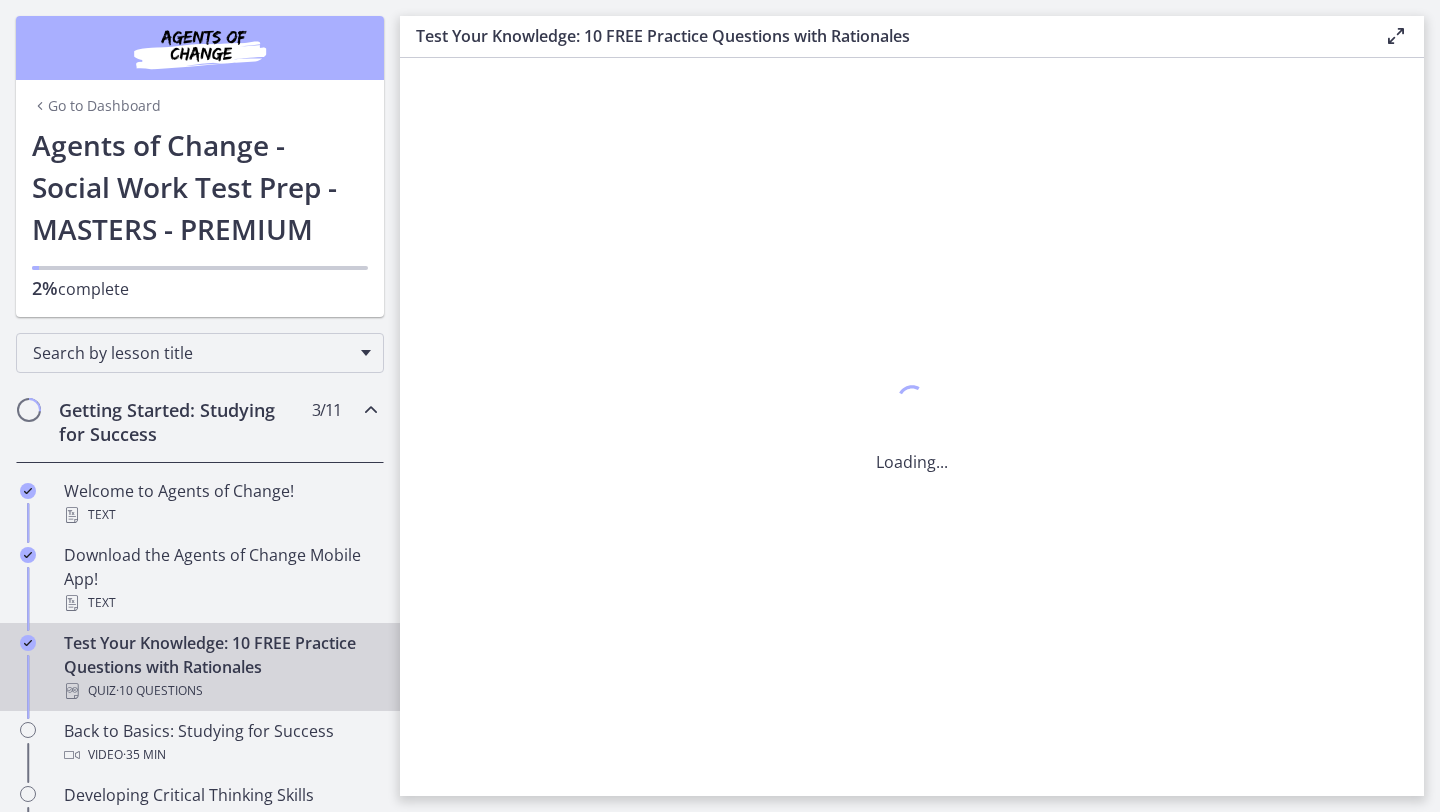 scroll, scrollTop: 0, scrollLeft: 0, axis: both 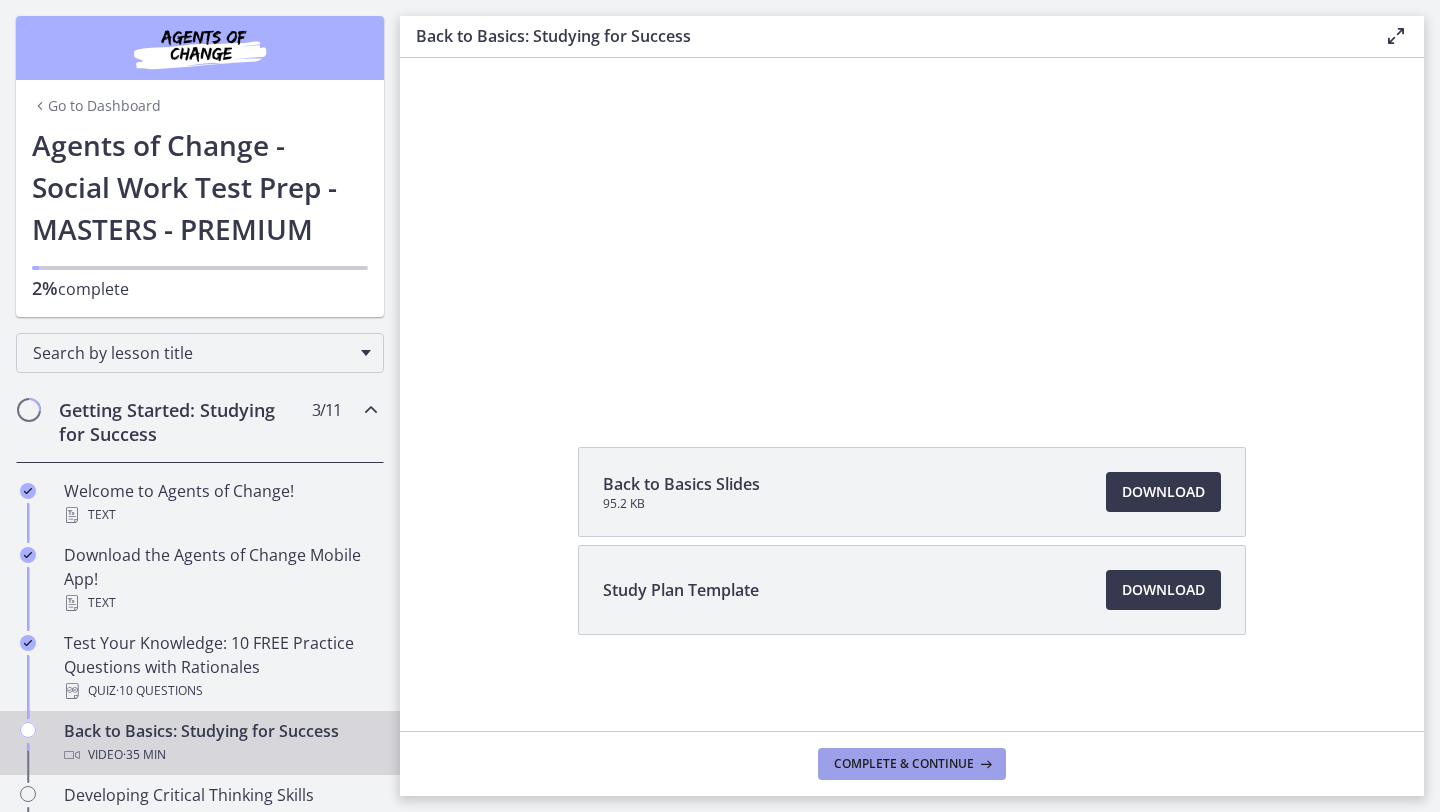 click on "Complete & continue" at bounding box center (904, 764) 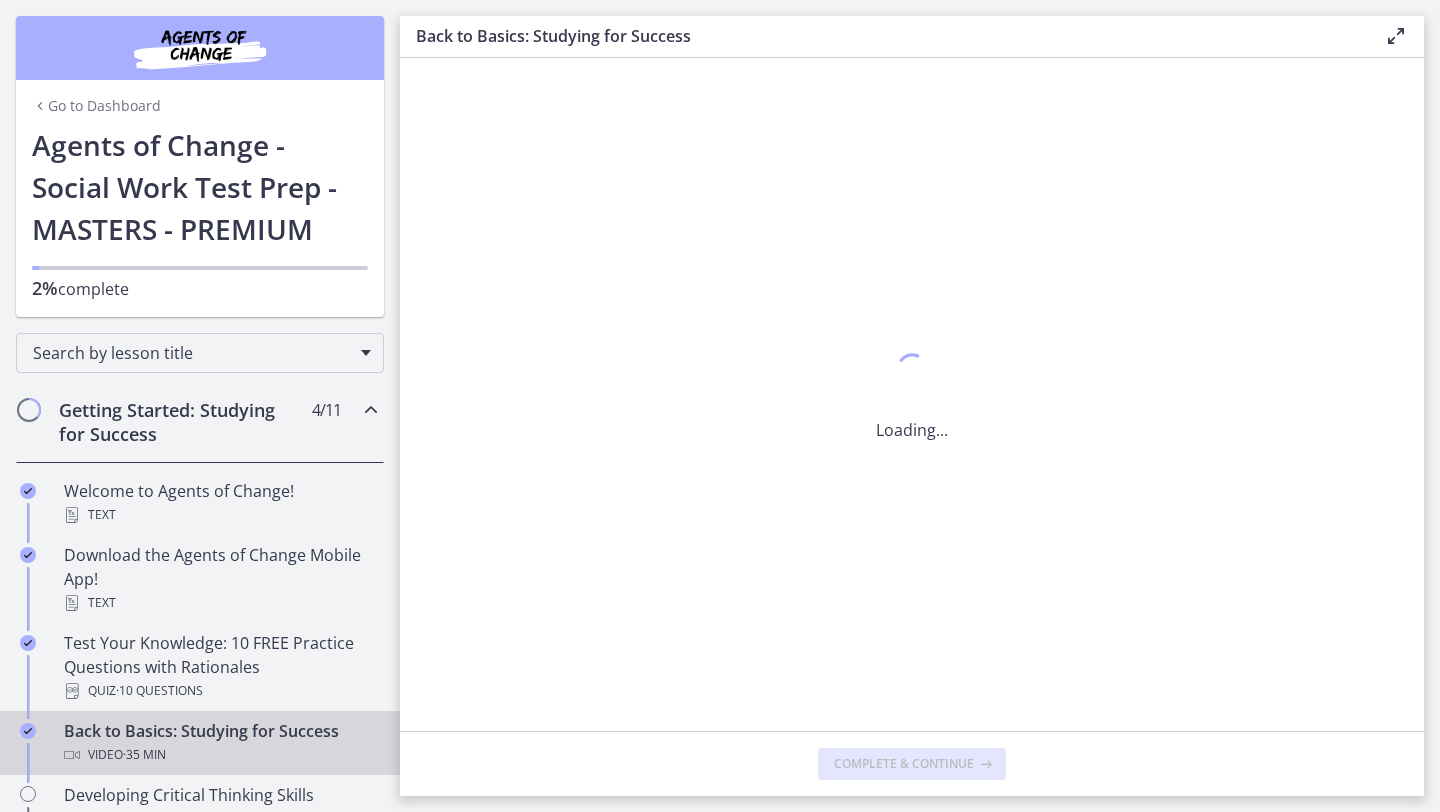 scroll, scrollTop: 0, scrollLeft: 0, axis: both 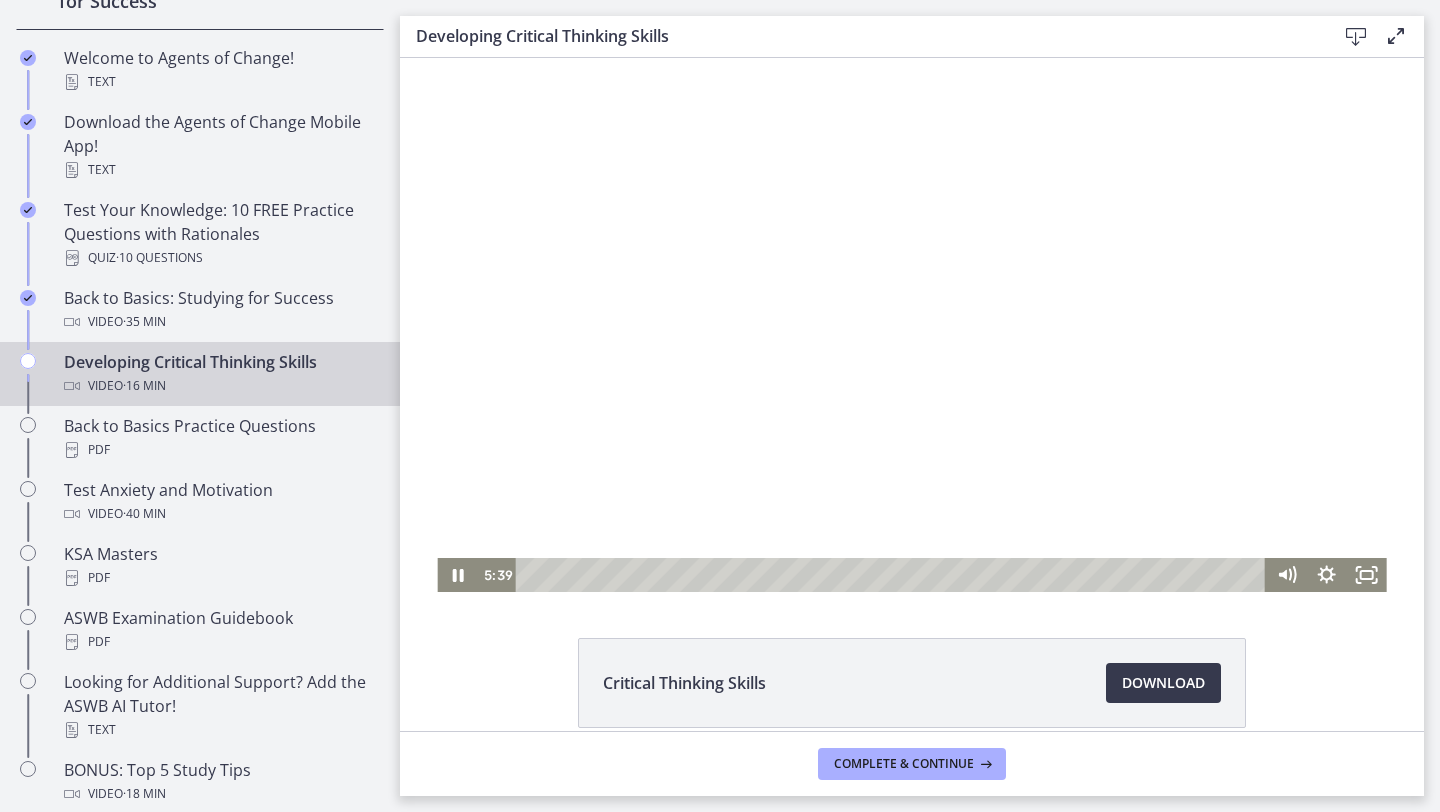 click at bounding box center (911, 325) 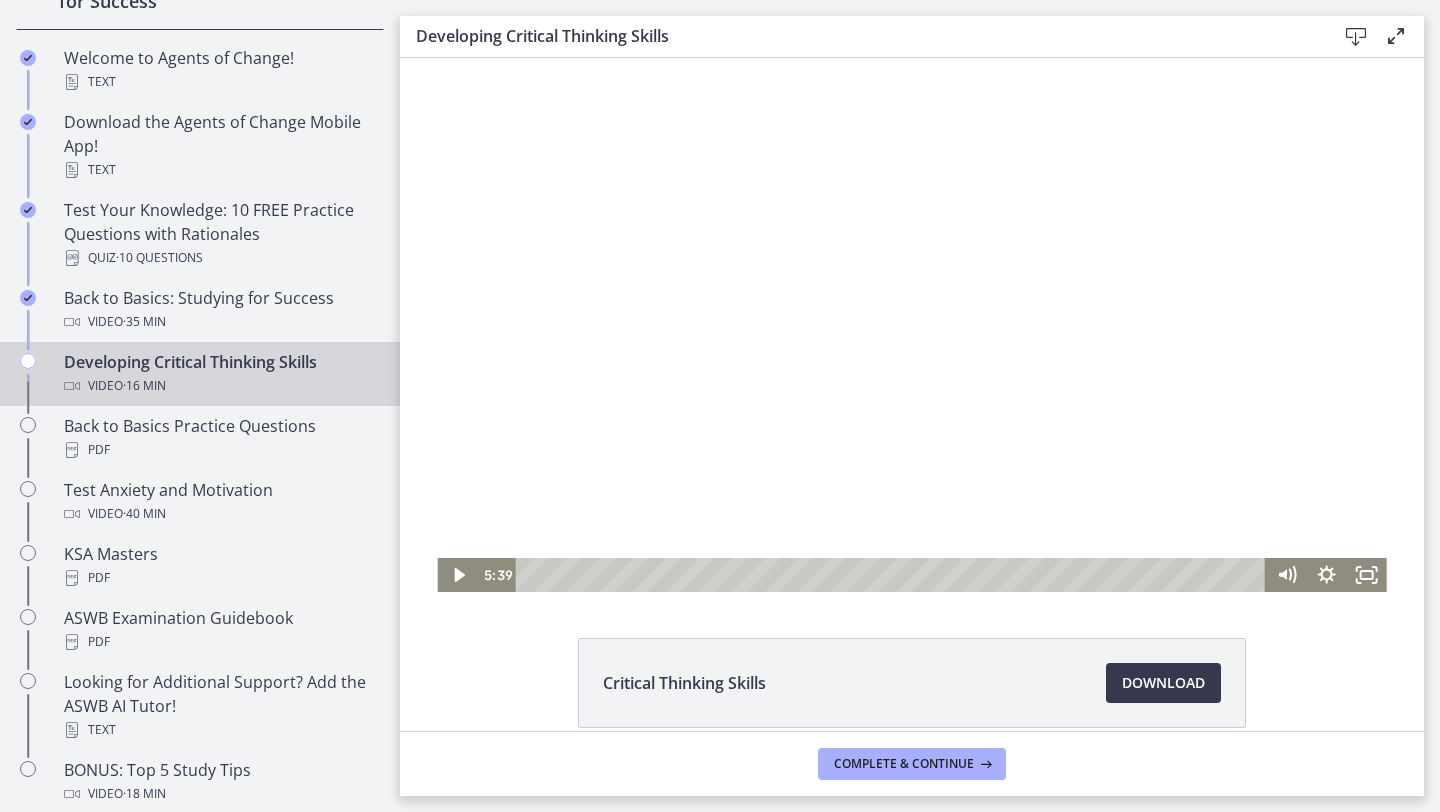 click at bounding box center (911, 325) 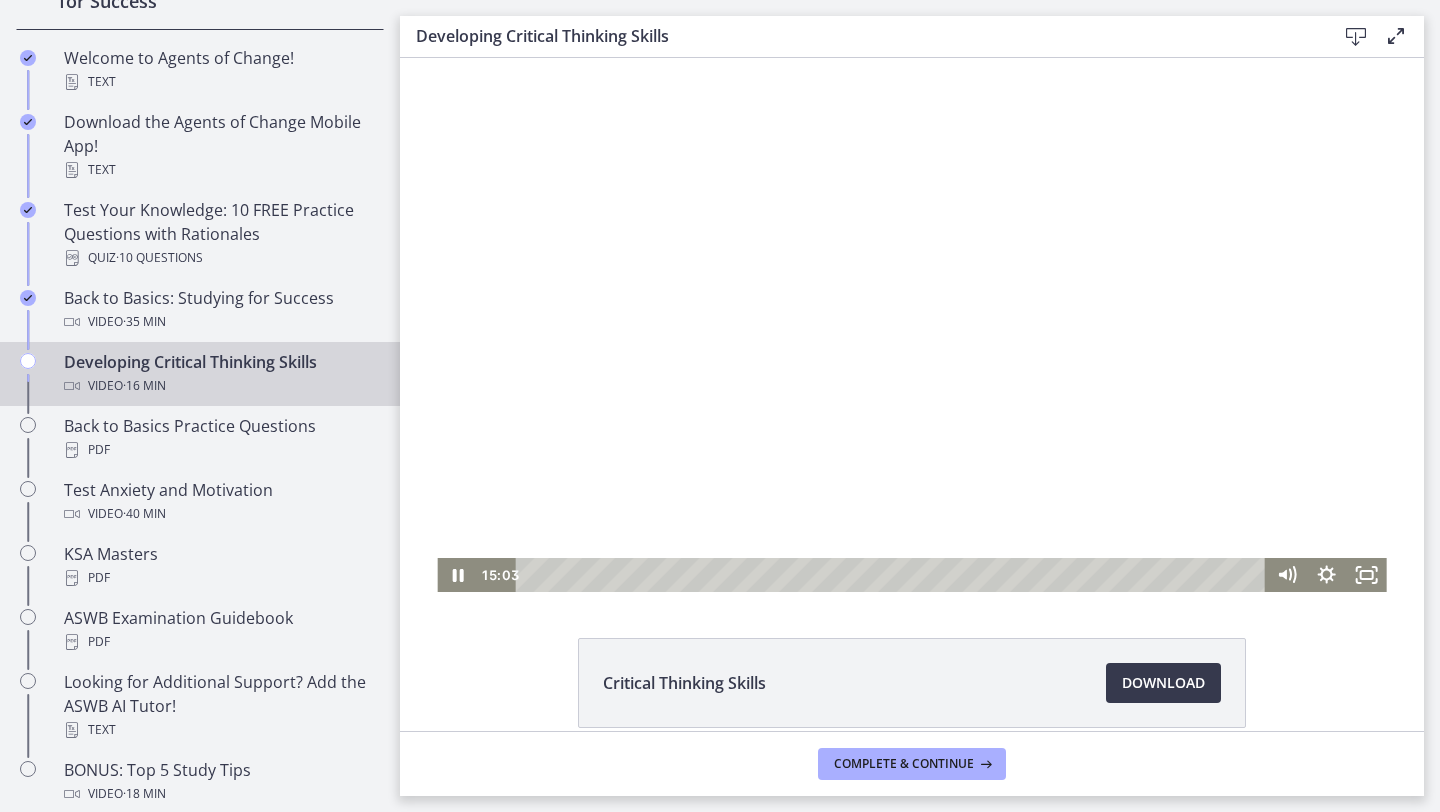 click at bounding box center [911, 325] 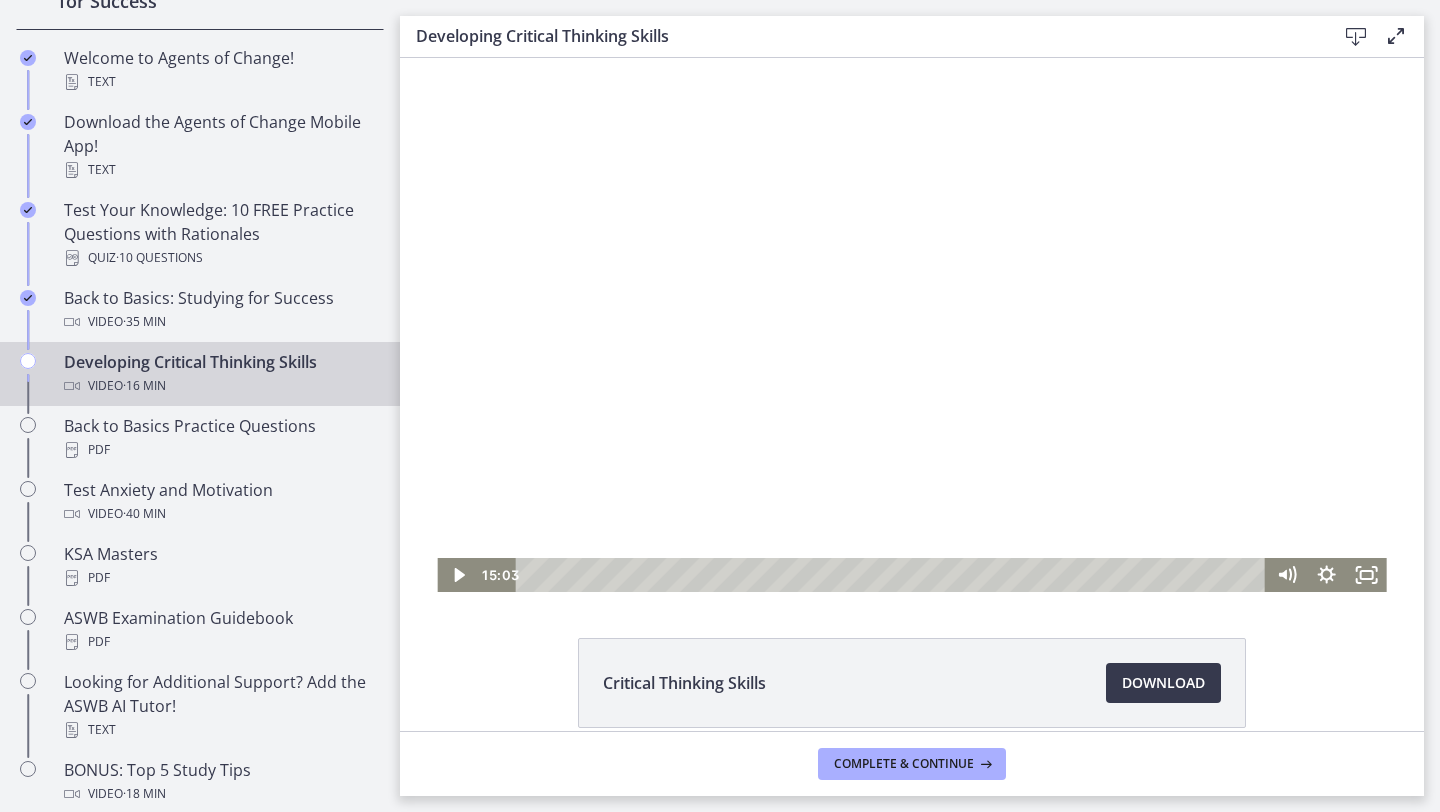 click at bounding box center (911, 325) 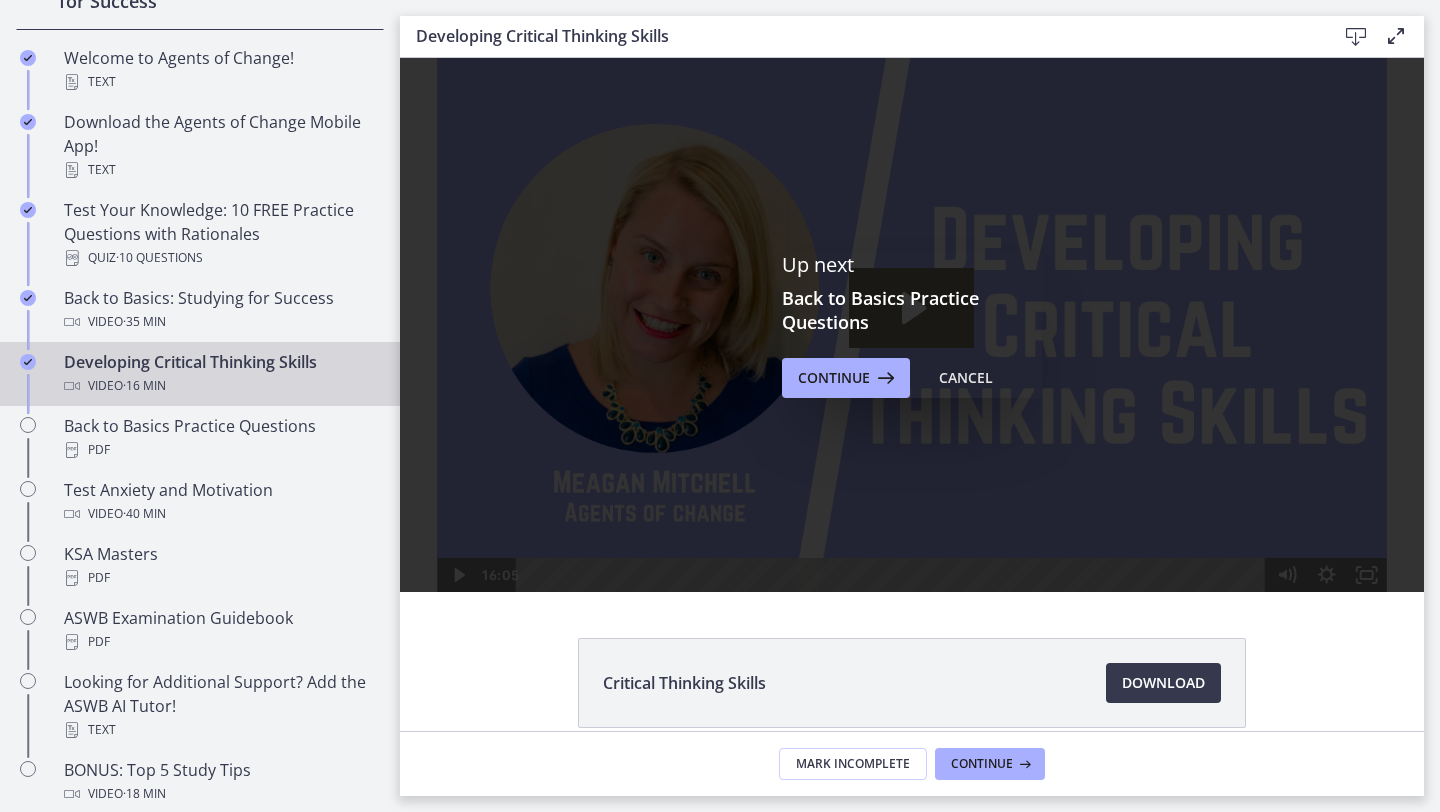 scroll, scrollTop: 0, scrollLeft: 0, axis: both 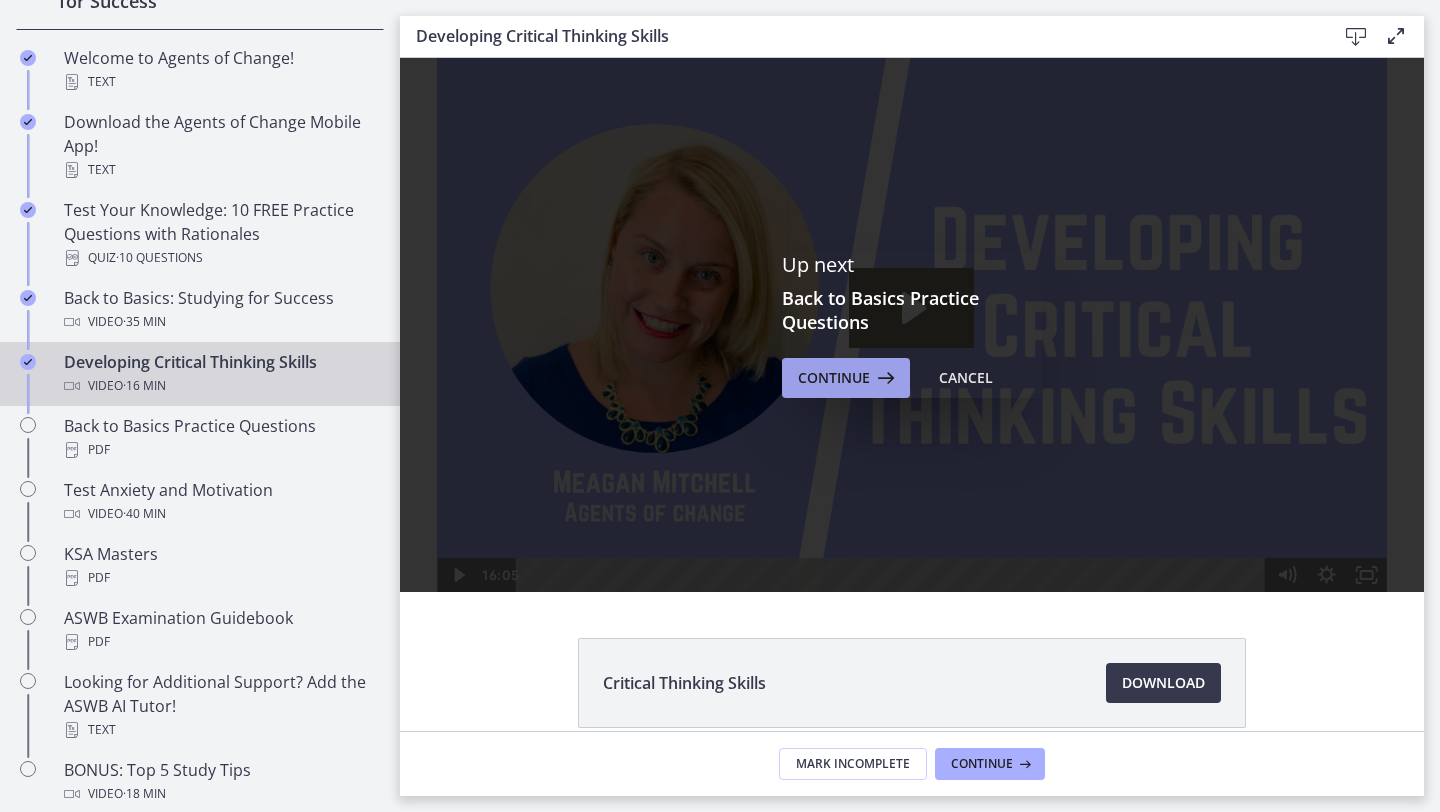 click on "Continue" at bounding box center [834, 378] 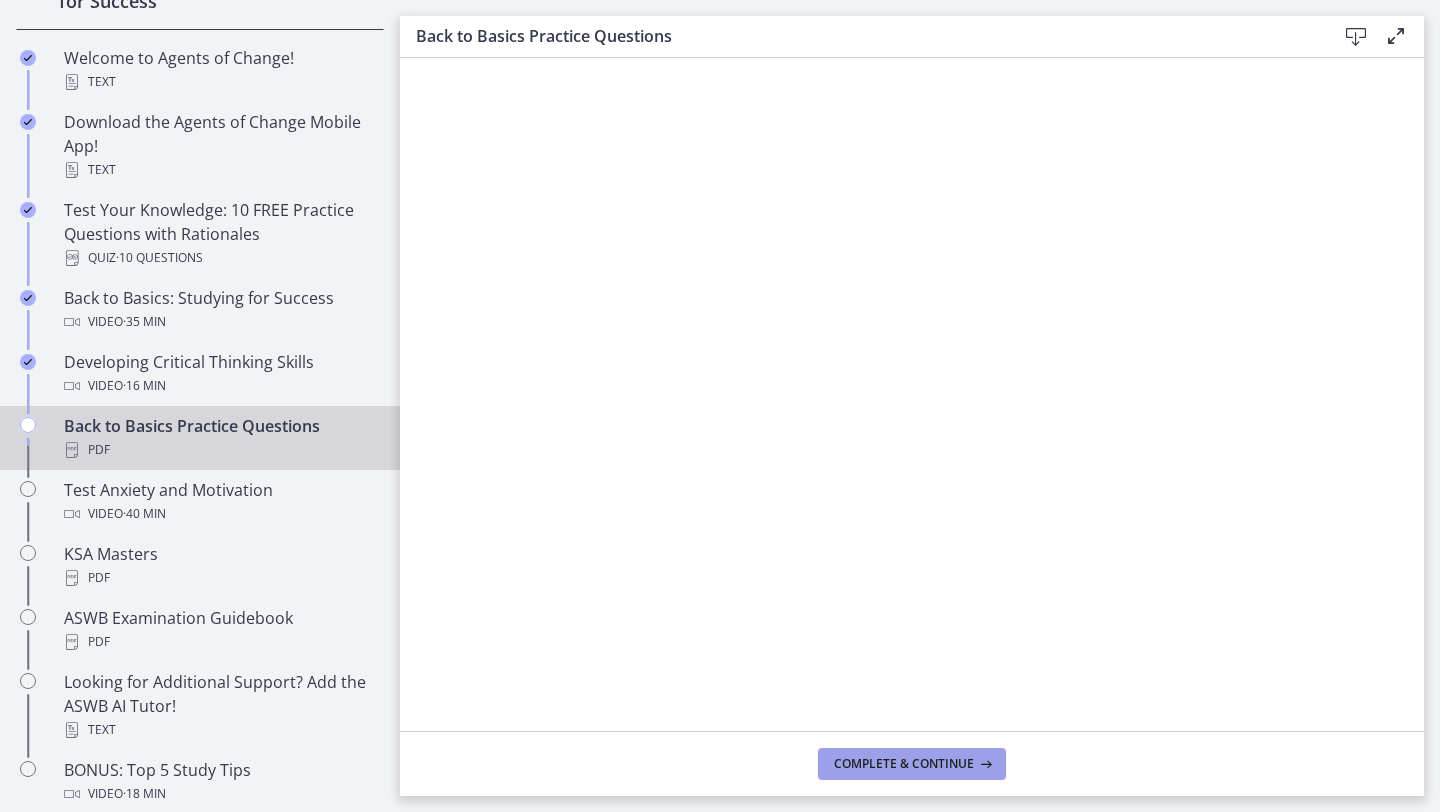 click on "Complete & continue" at bounding box center (904, 764) 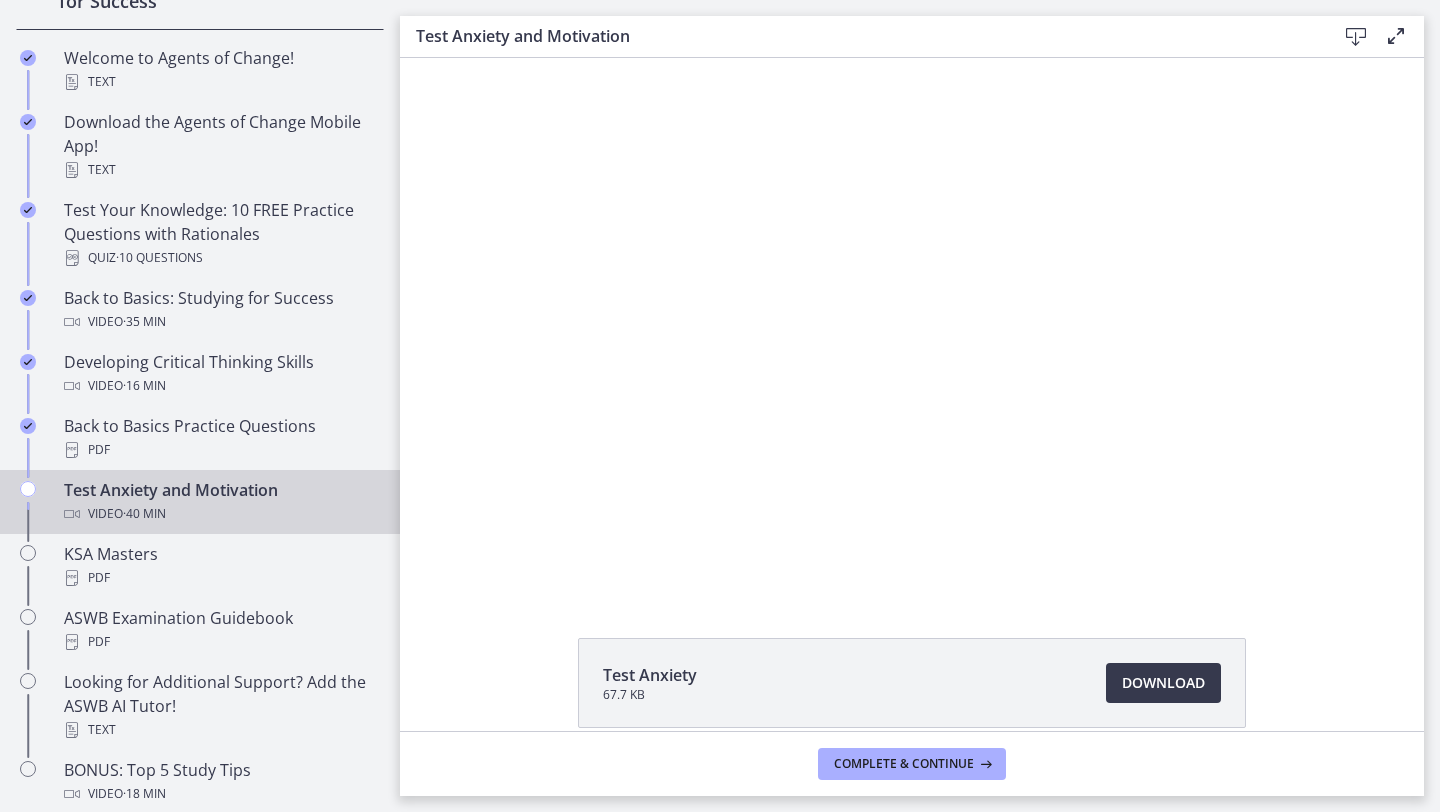scroll, scrollTop: 0, scrollLeft: 0, axis: both 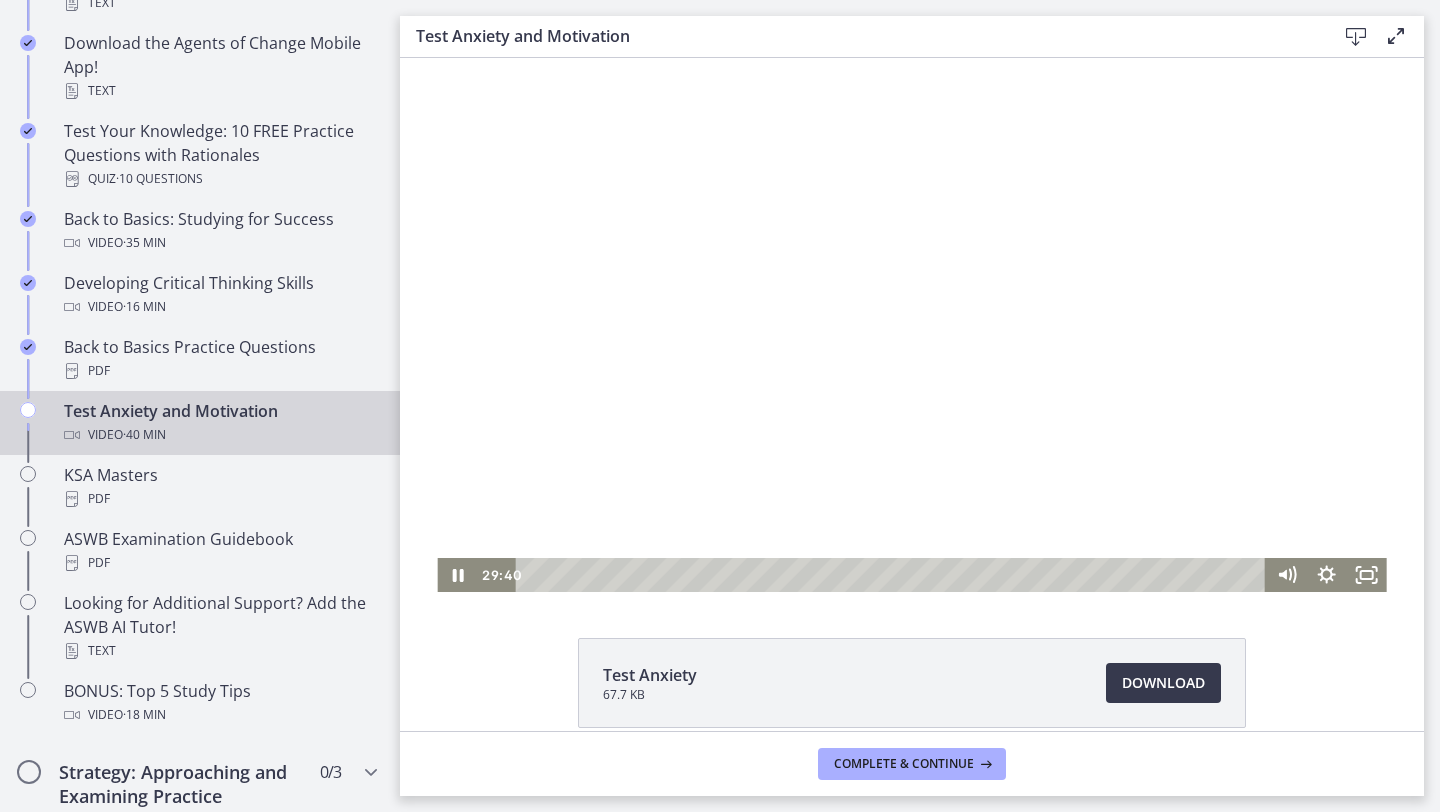 click at bounding box center [911, 325] 